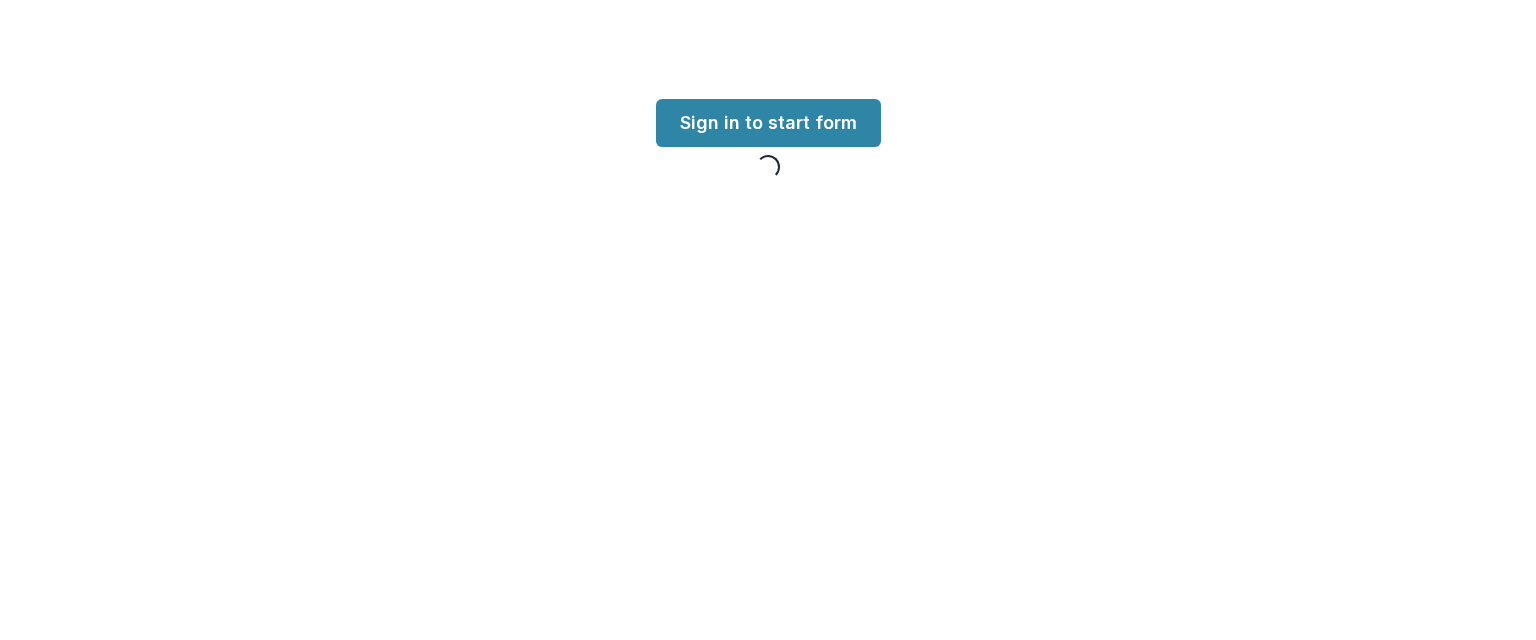 scroll, scrollTop: 0, scrollLeft: 0, axis: both 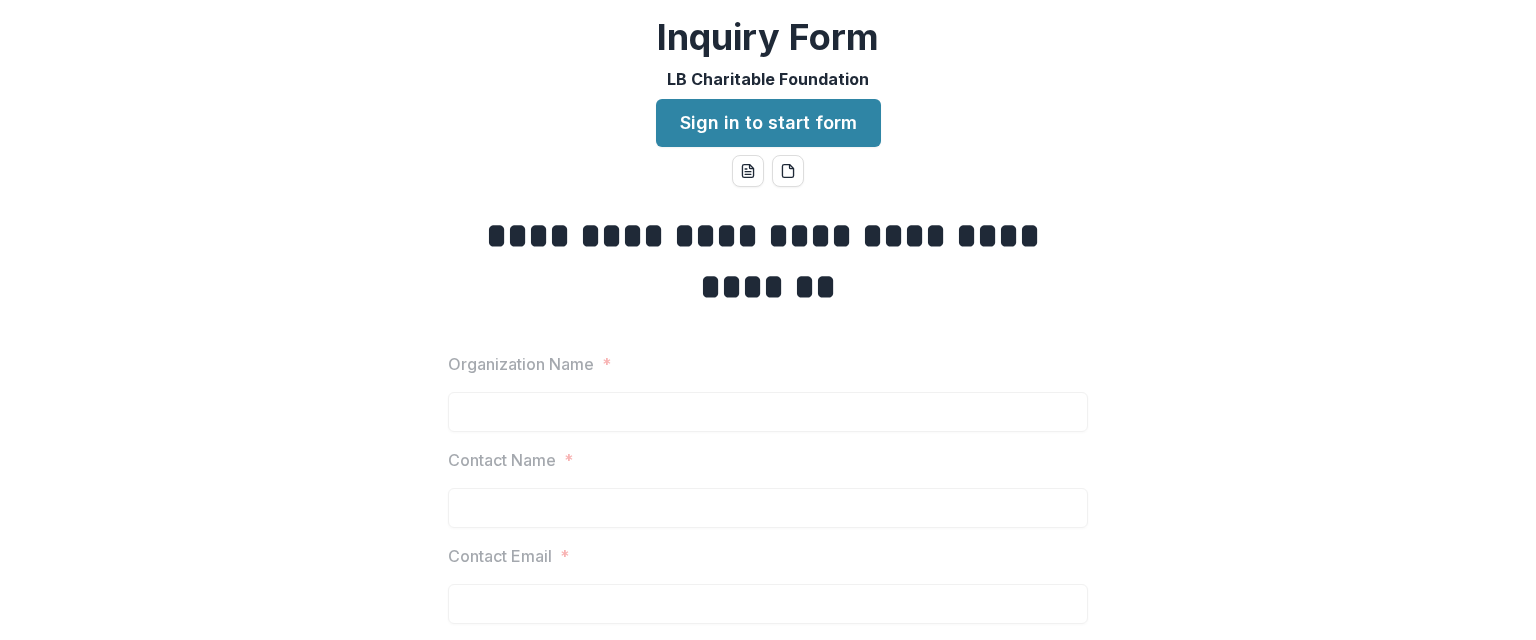 click on "Organization Name *" at bounding box center (762, 364) 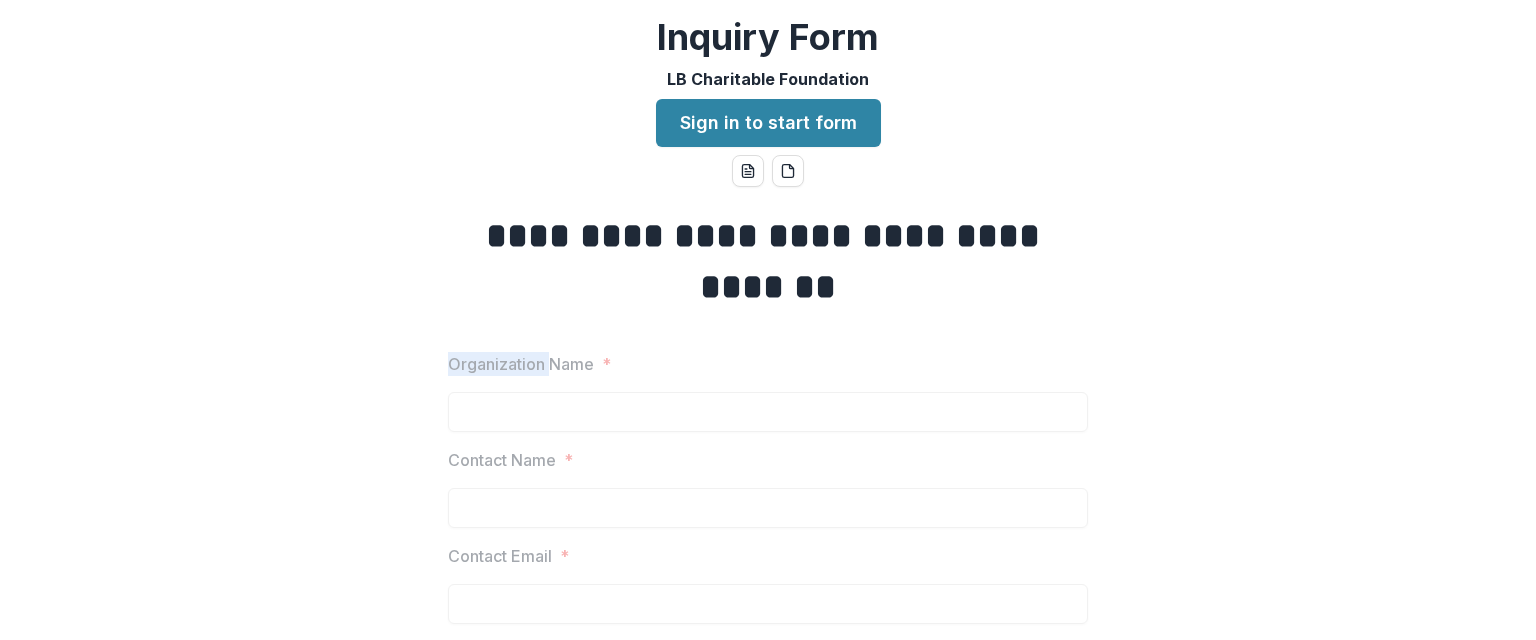 click on "Organization Name" at bounding box center (521, 364) 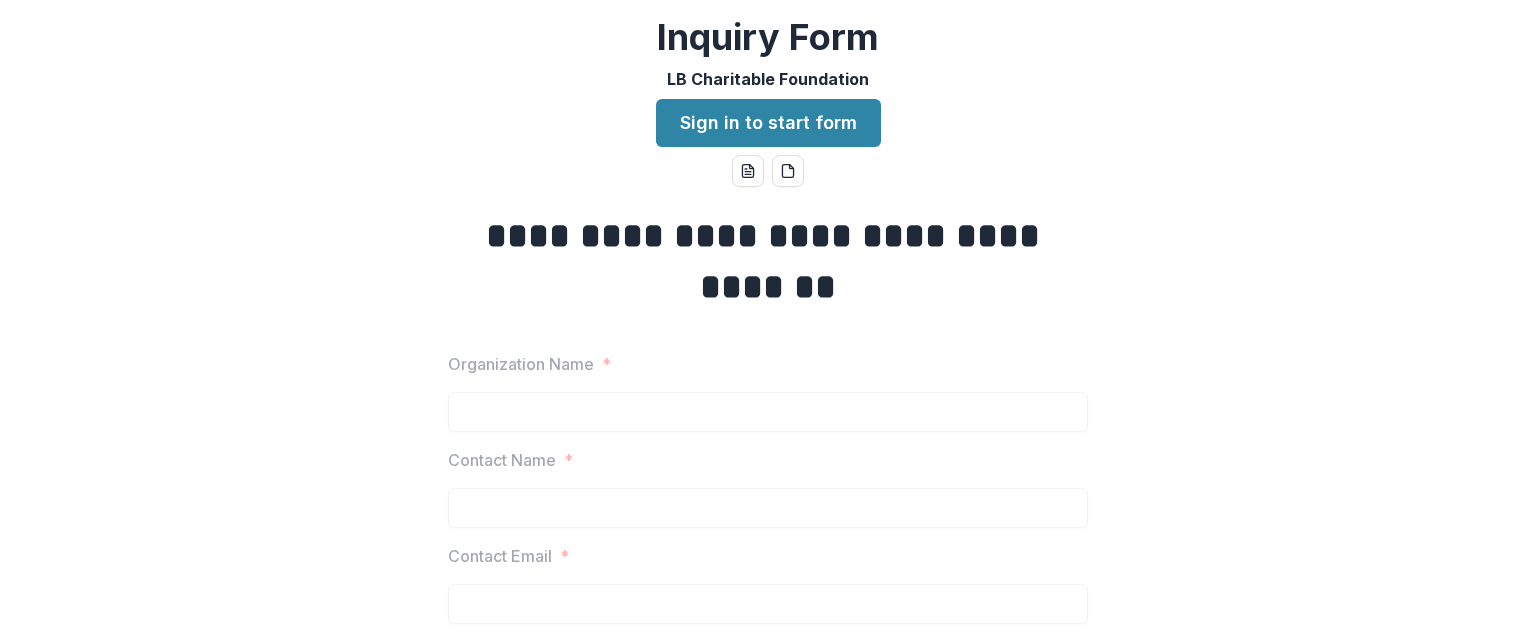 drag, startPoint x: 490, startPoint y: 369, endPoint x: 513, endPoint y: 389, distance: 30.479502 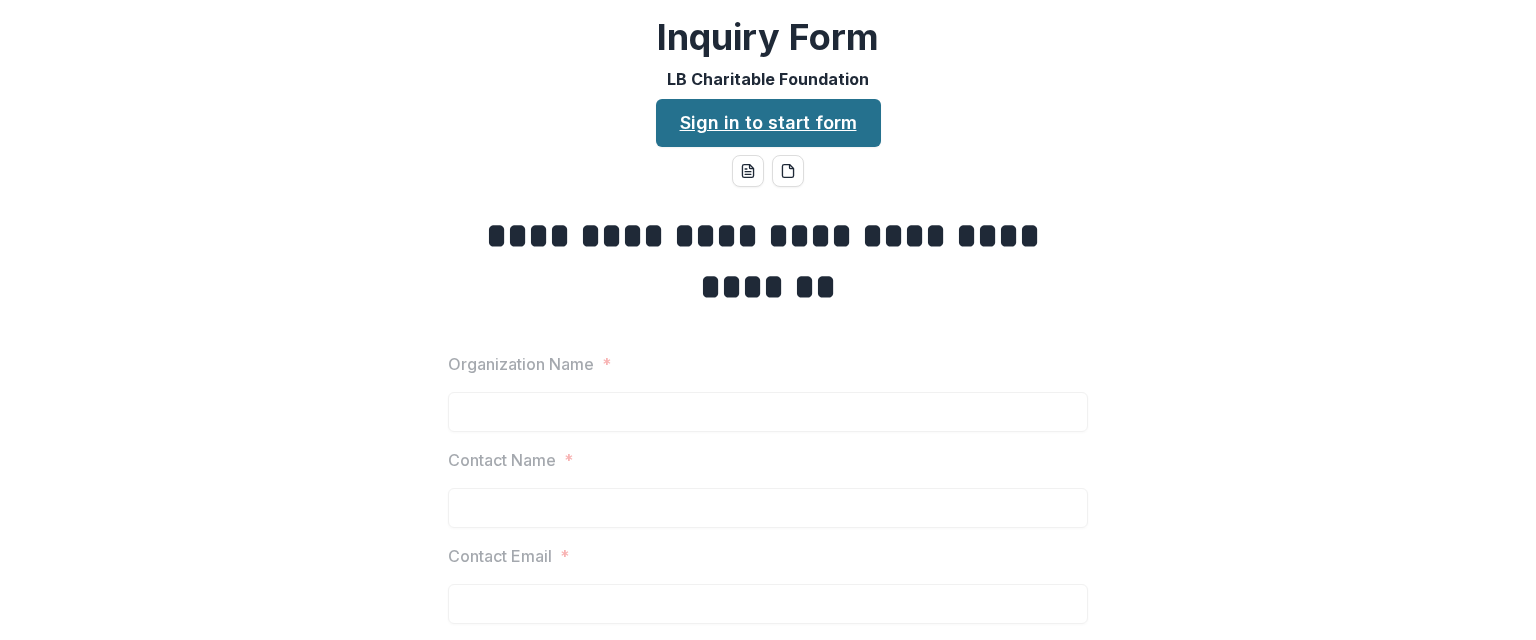 click on "Sign in to start form" at bounding box center [768, 123] 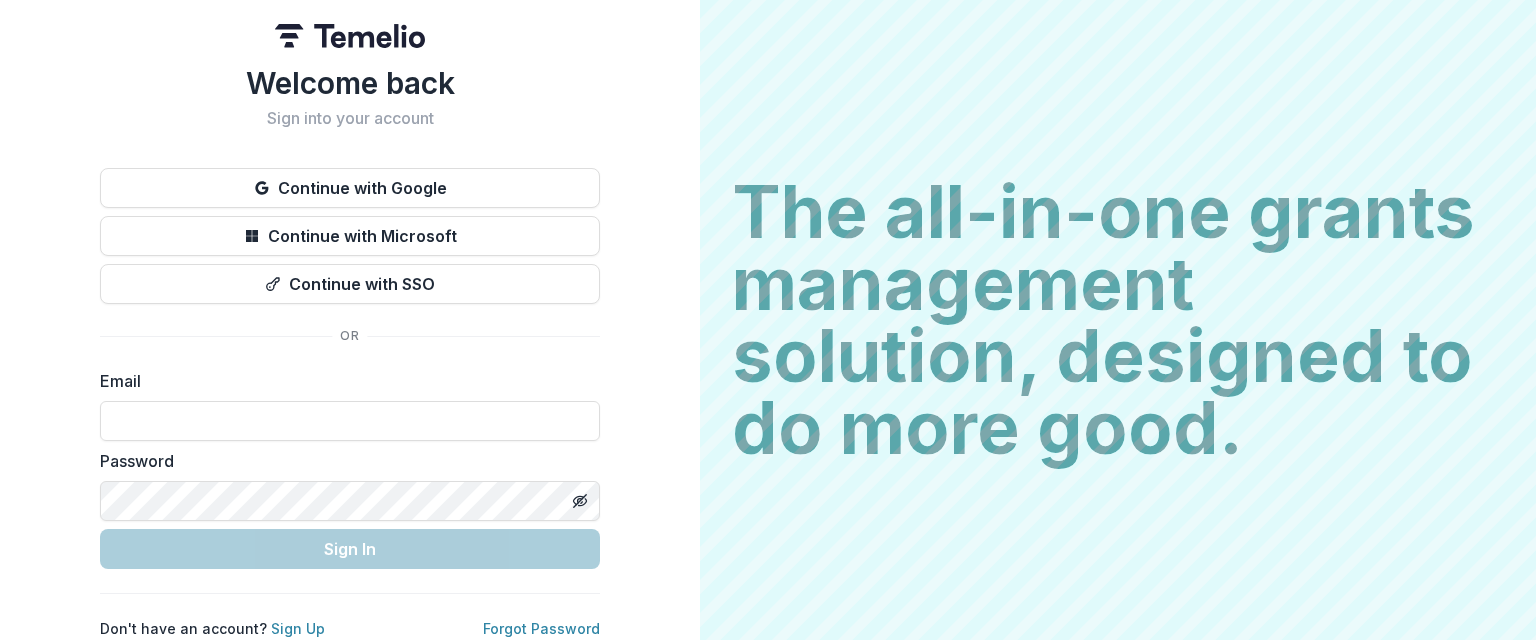 scroll, scrollTop: 0, scrollLeft: 0, axis: both 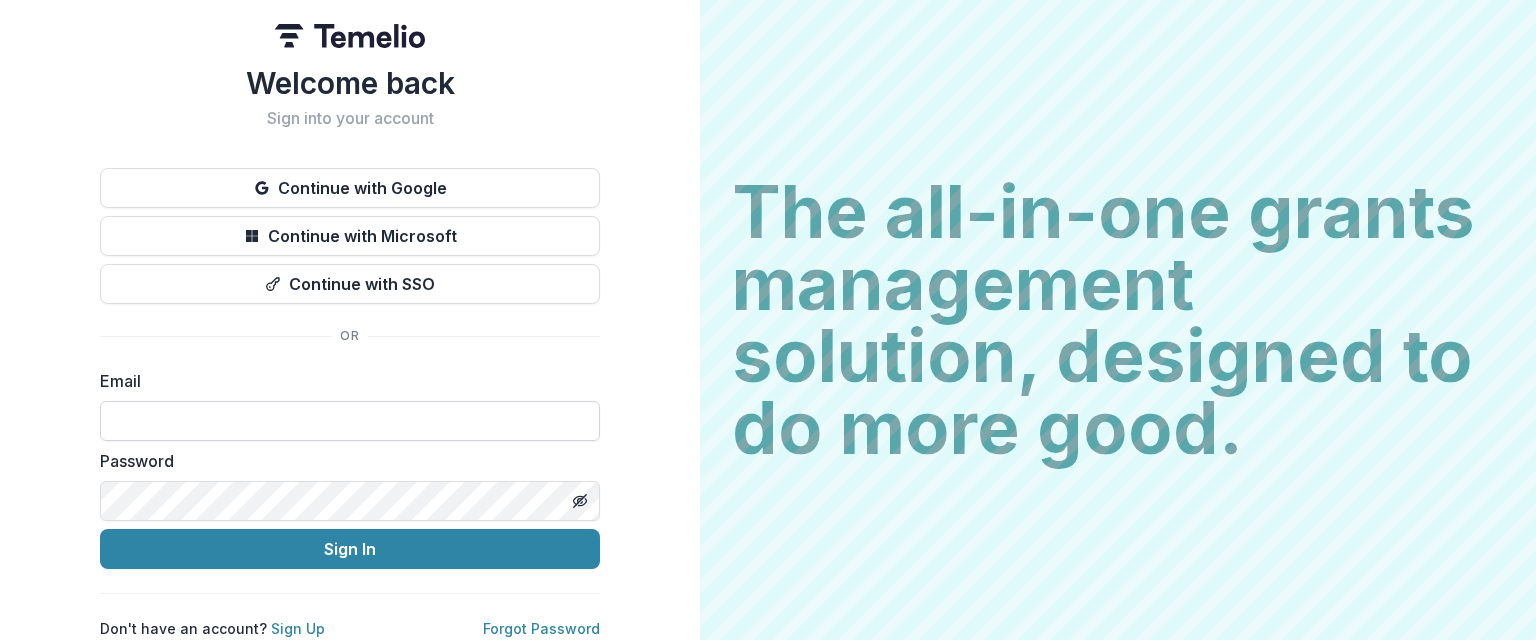 click at bounding box center (350, 421) 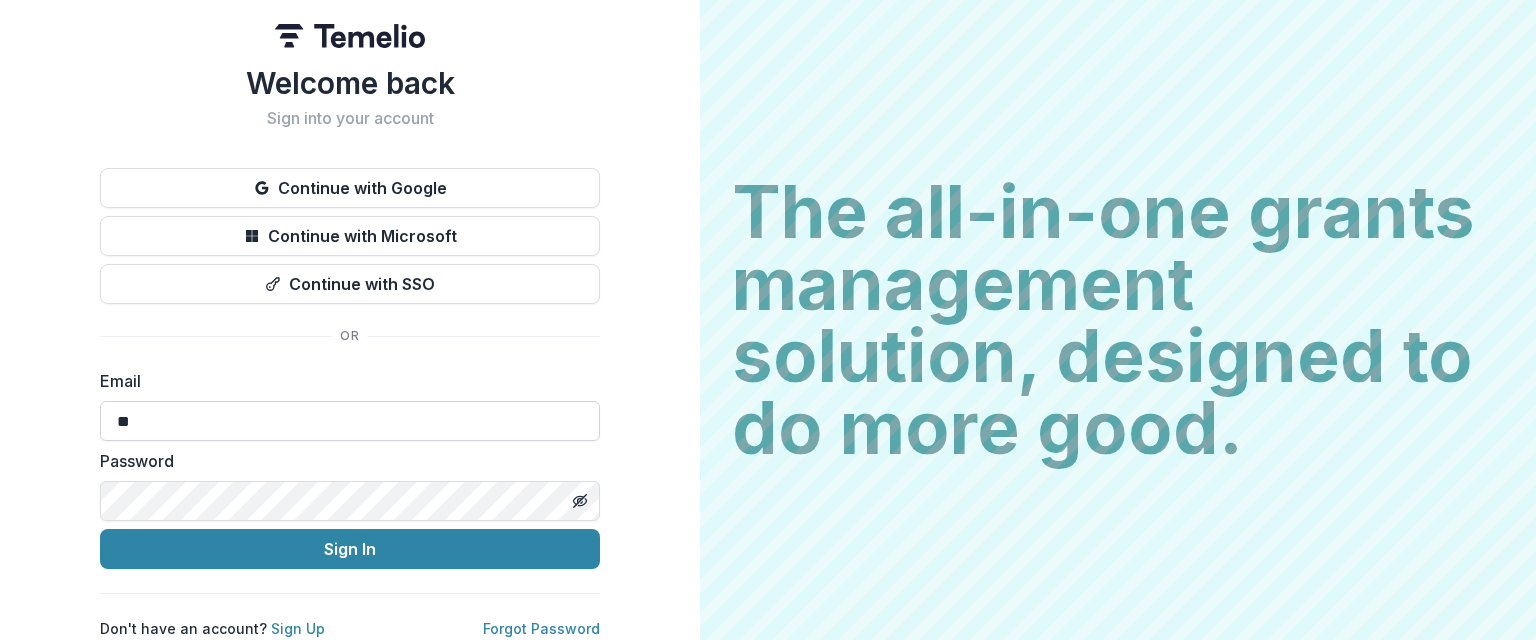 type on "**********" 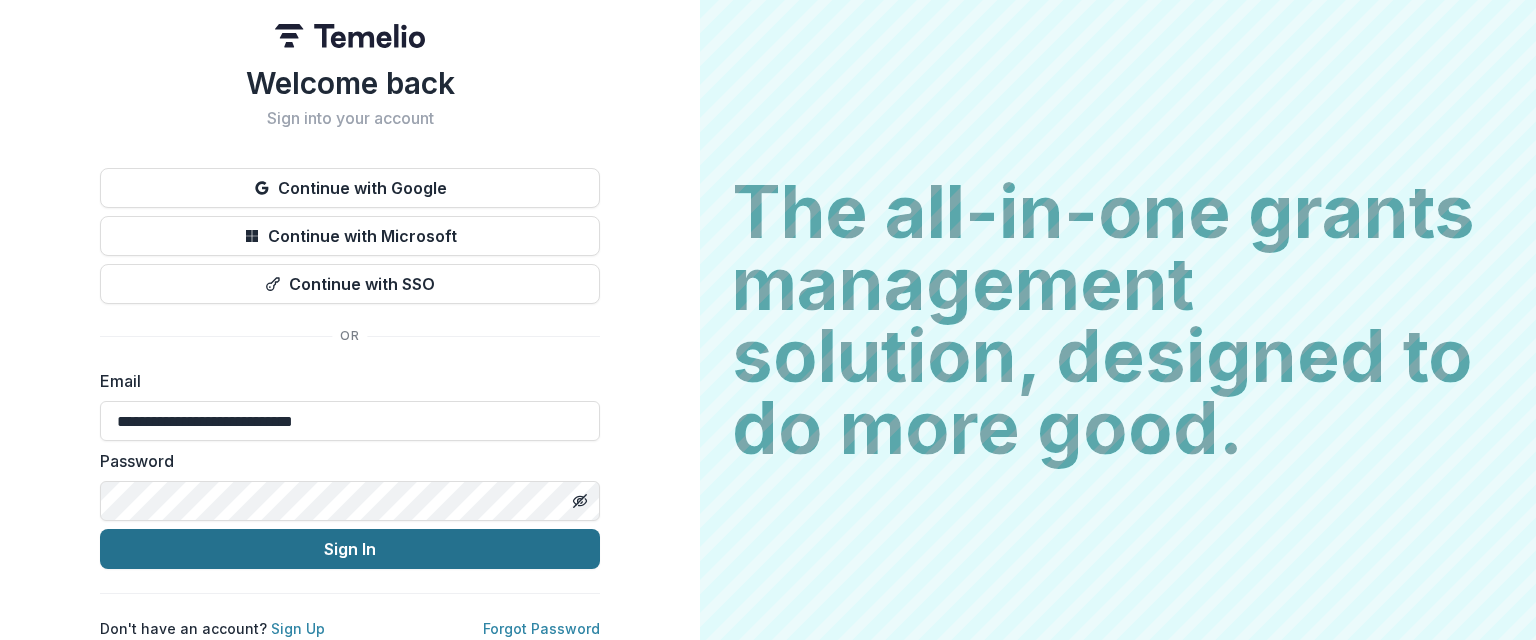 click on "Sign In" at bounding box center [350, 549] 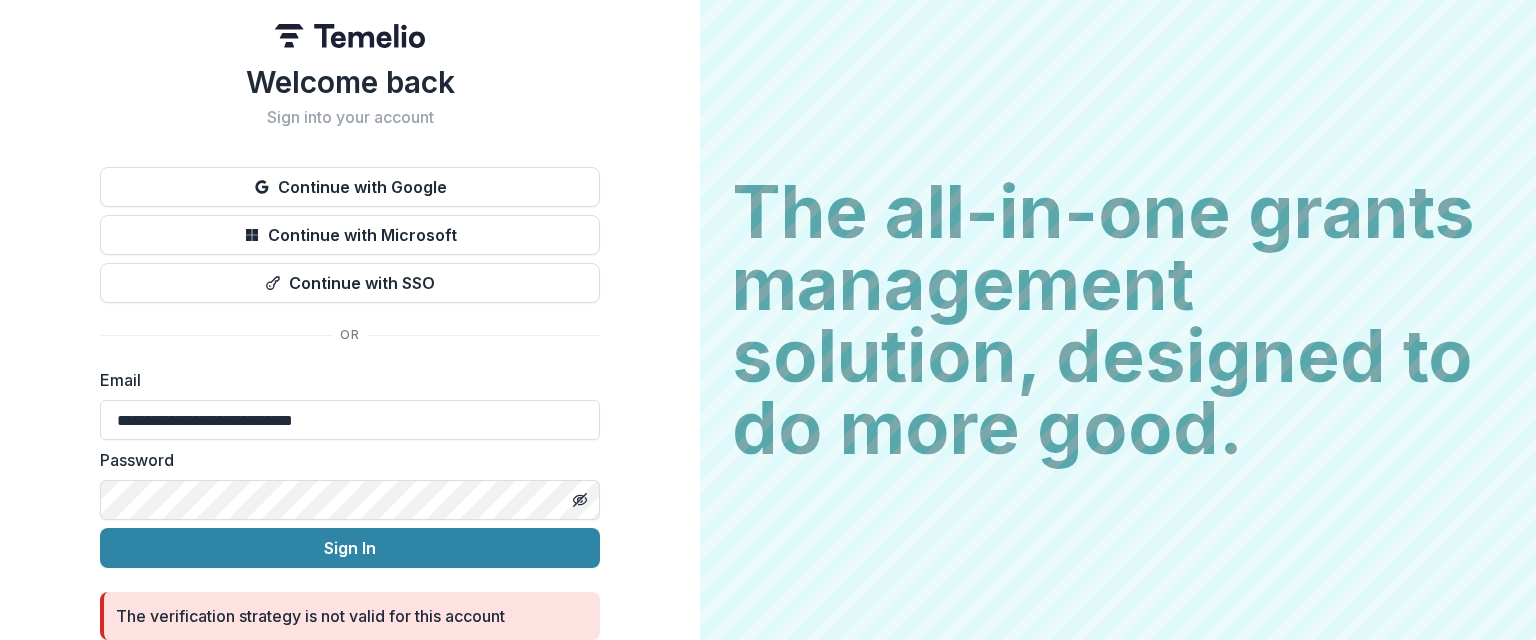 scroll, scrollTop: 86, scrollLeft: 0, axis: vertical 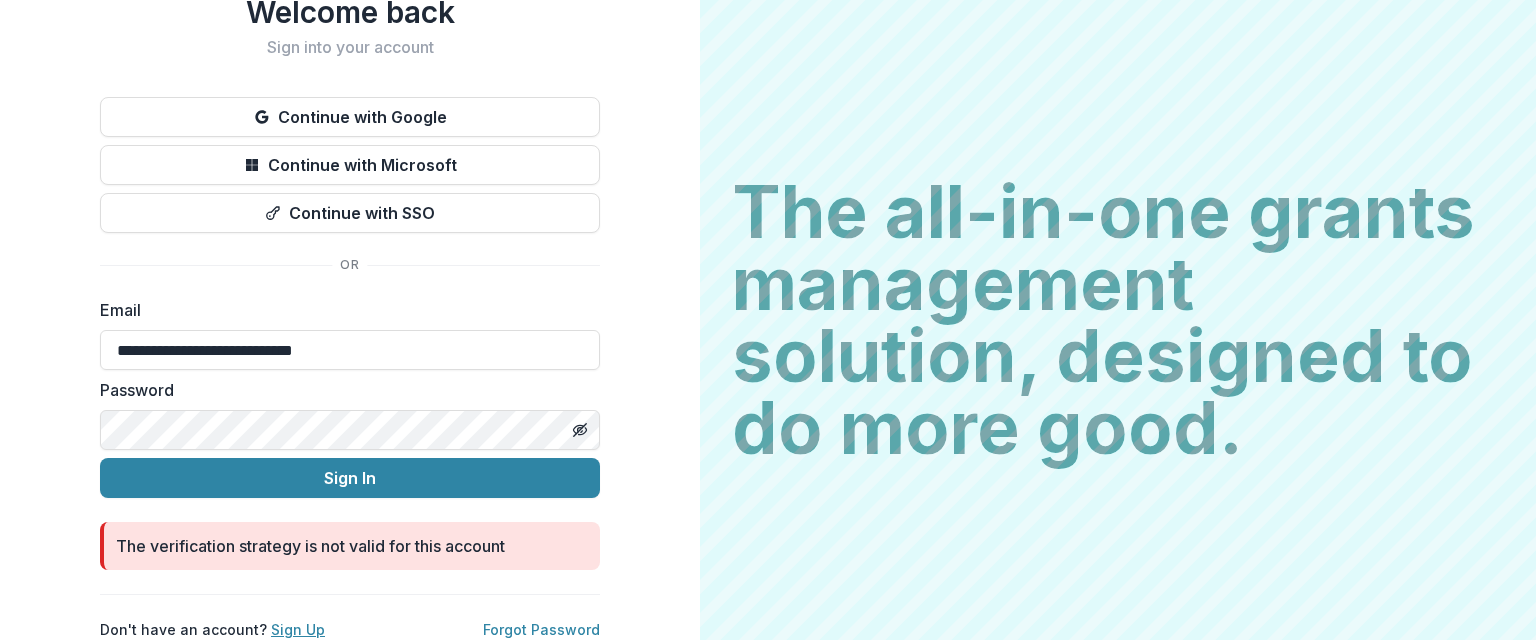 click on "Sign Up" at bounding box center [298, 629] 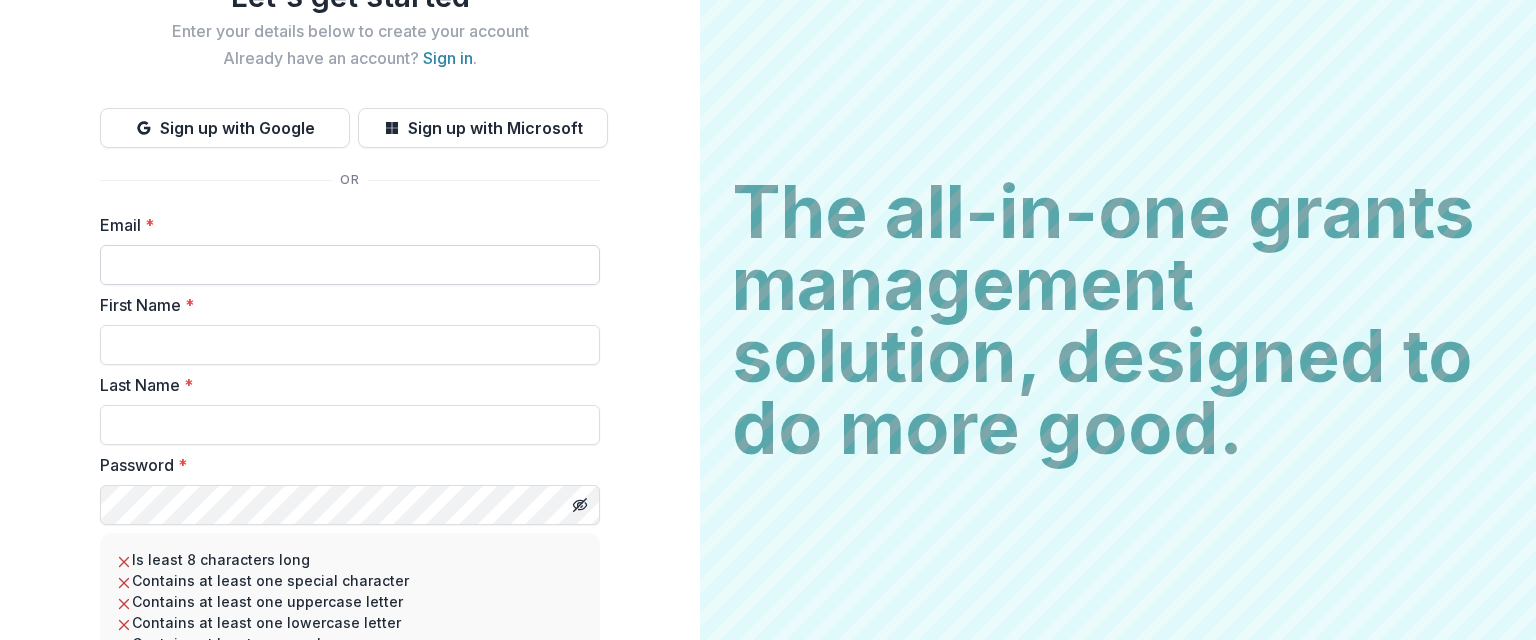 click on "Email *" at bounding box center [350, 265] 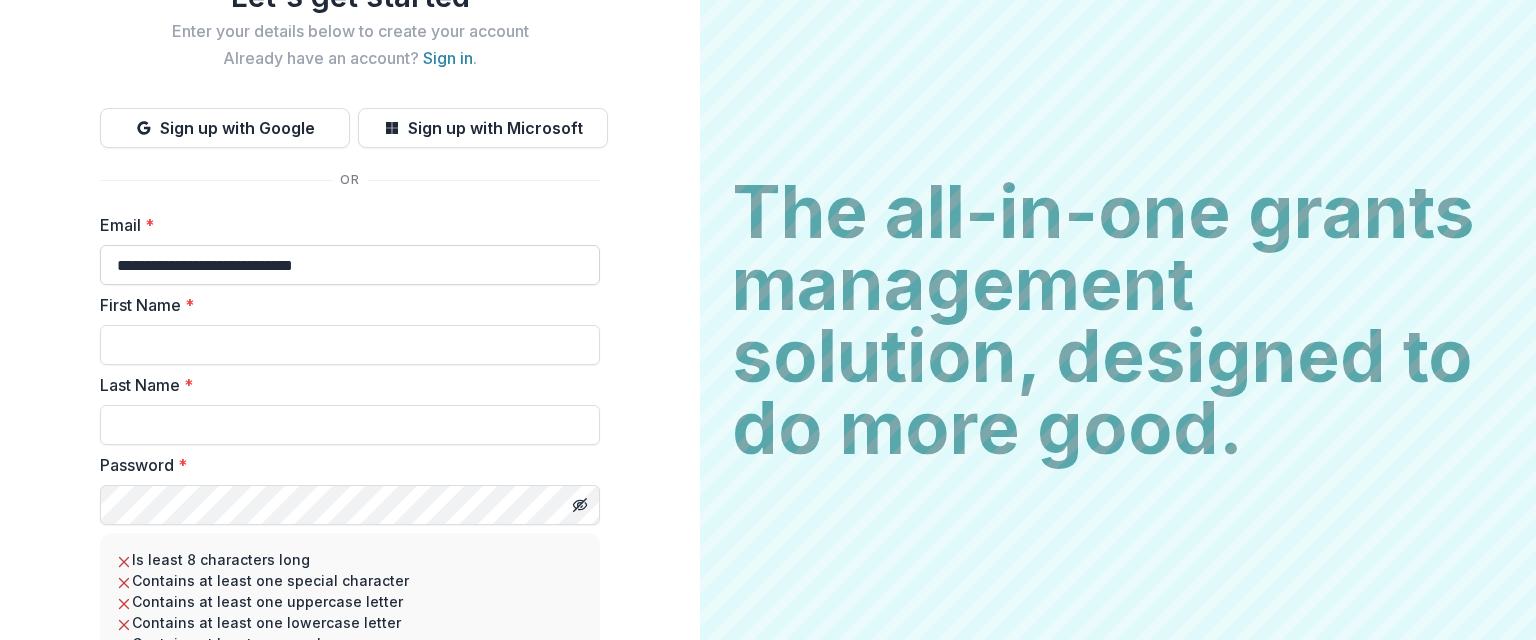 type on "*******" 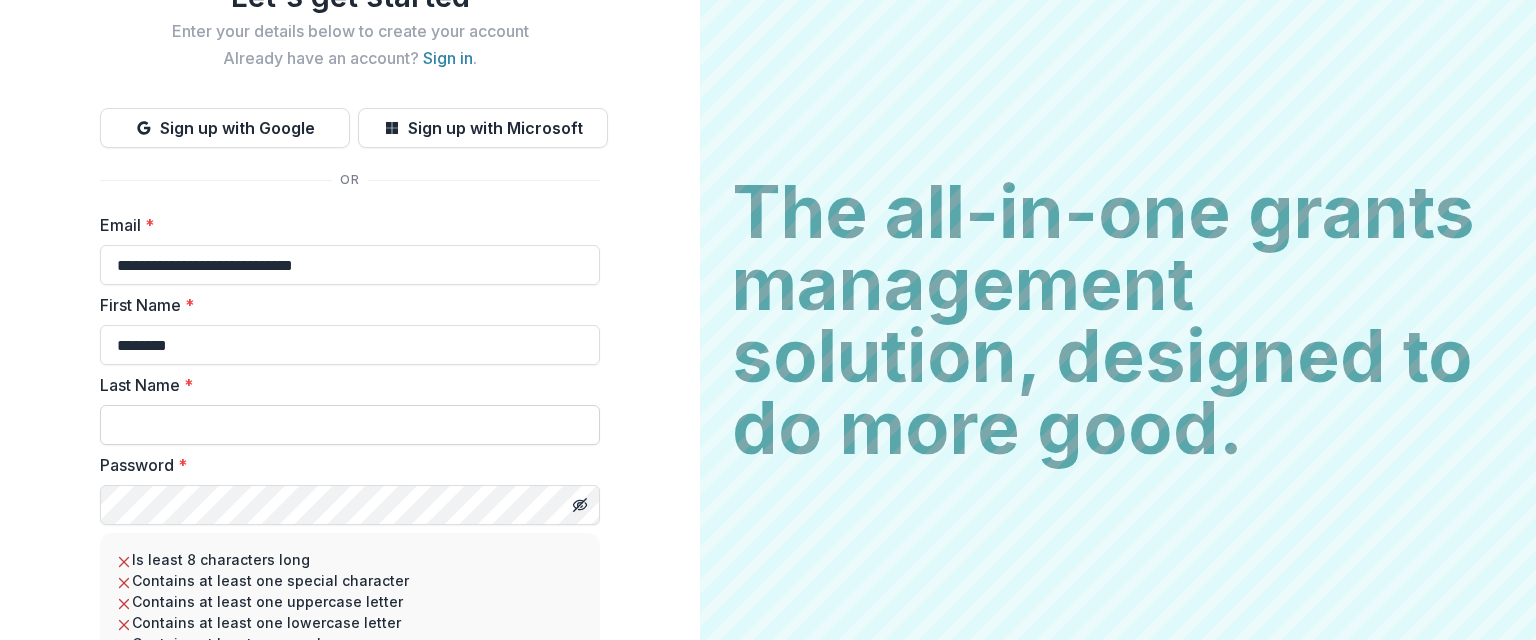 click on "Last Name *" at bounding box center [350, 425] 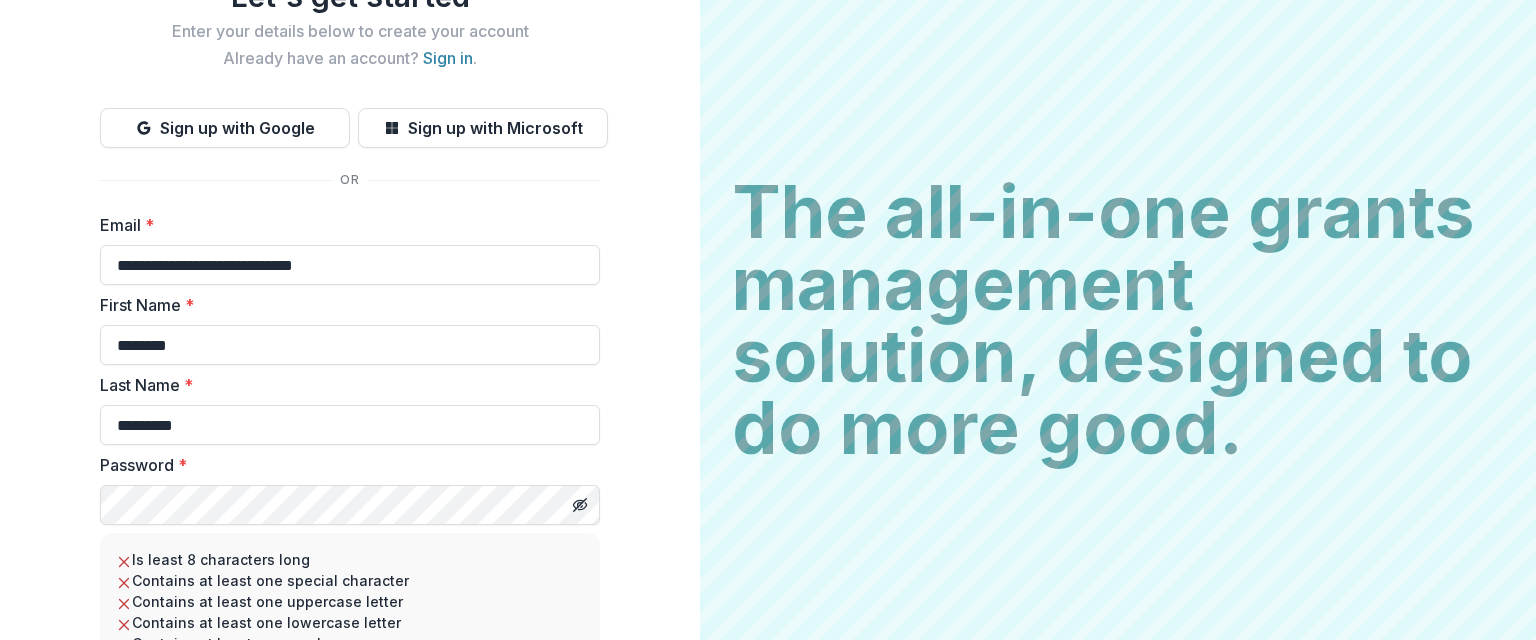 type on "********" 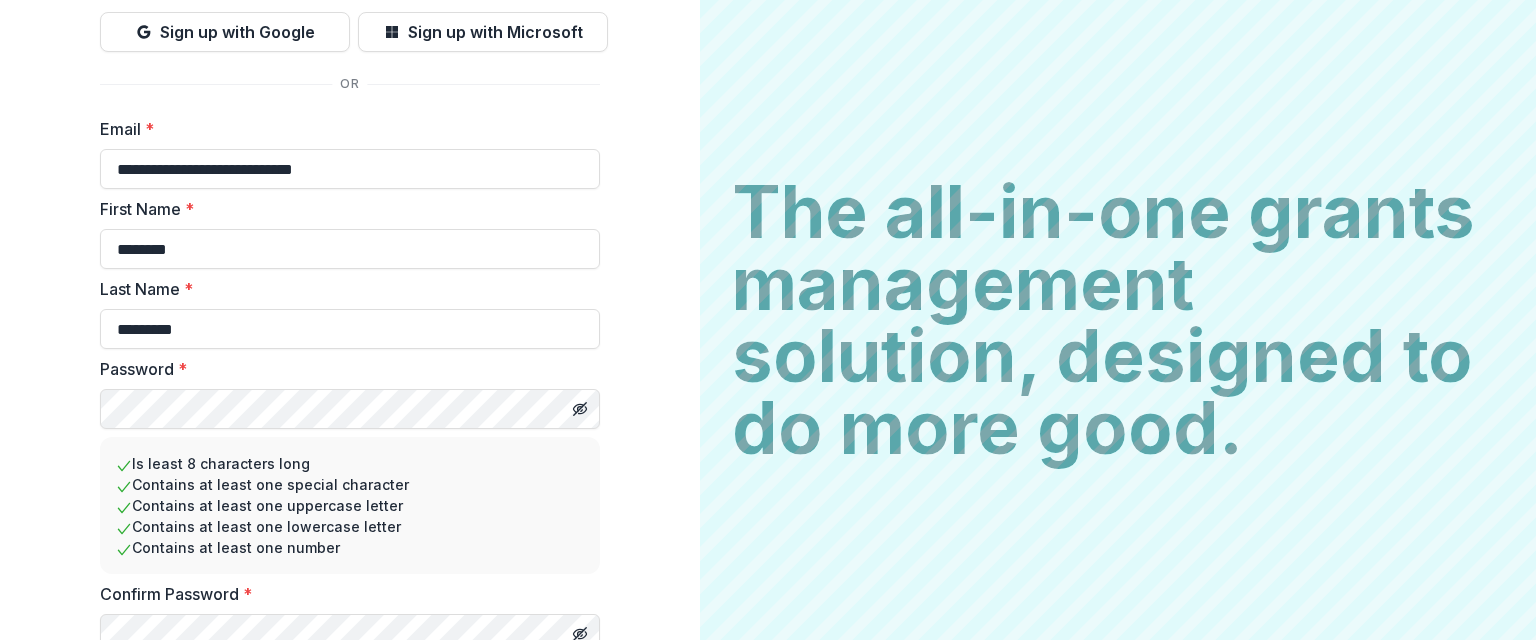 scroll, scrollTop: 268, scrollLeft: 0, axis: vertical 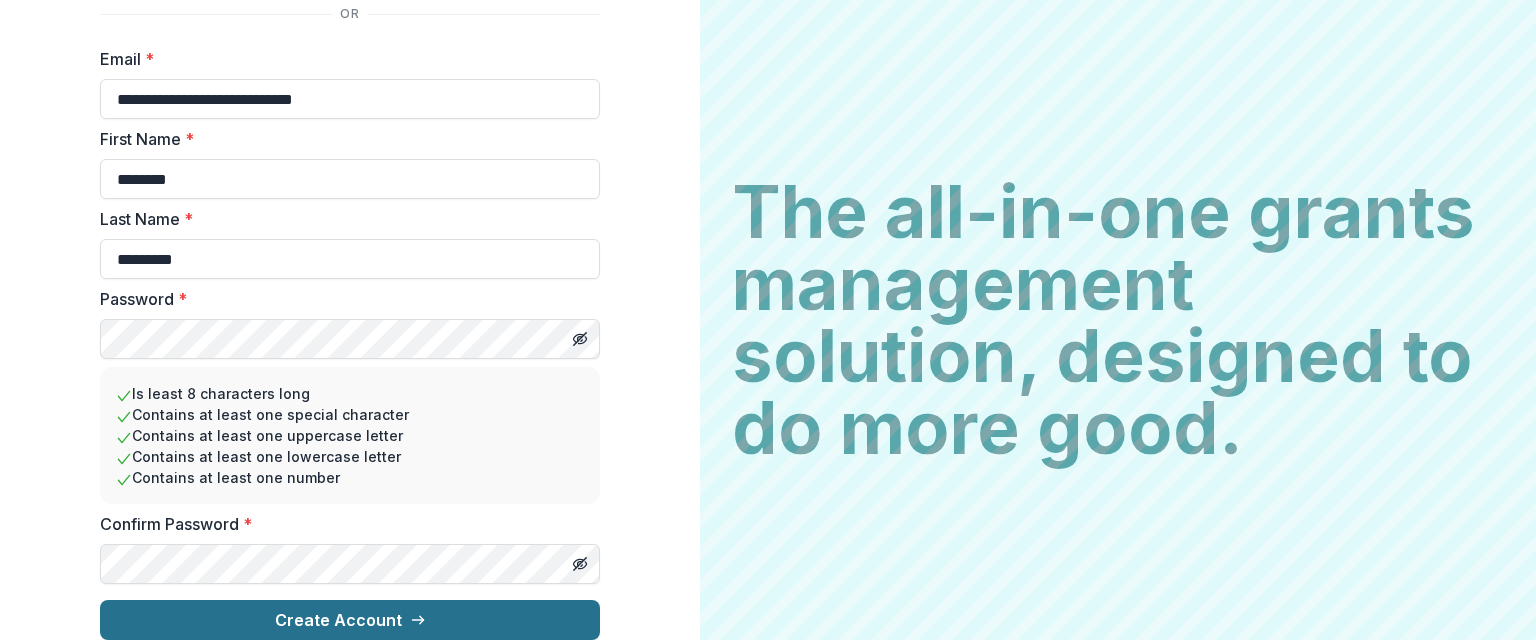 click on "Create Account" at bounding box center (350, 620) 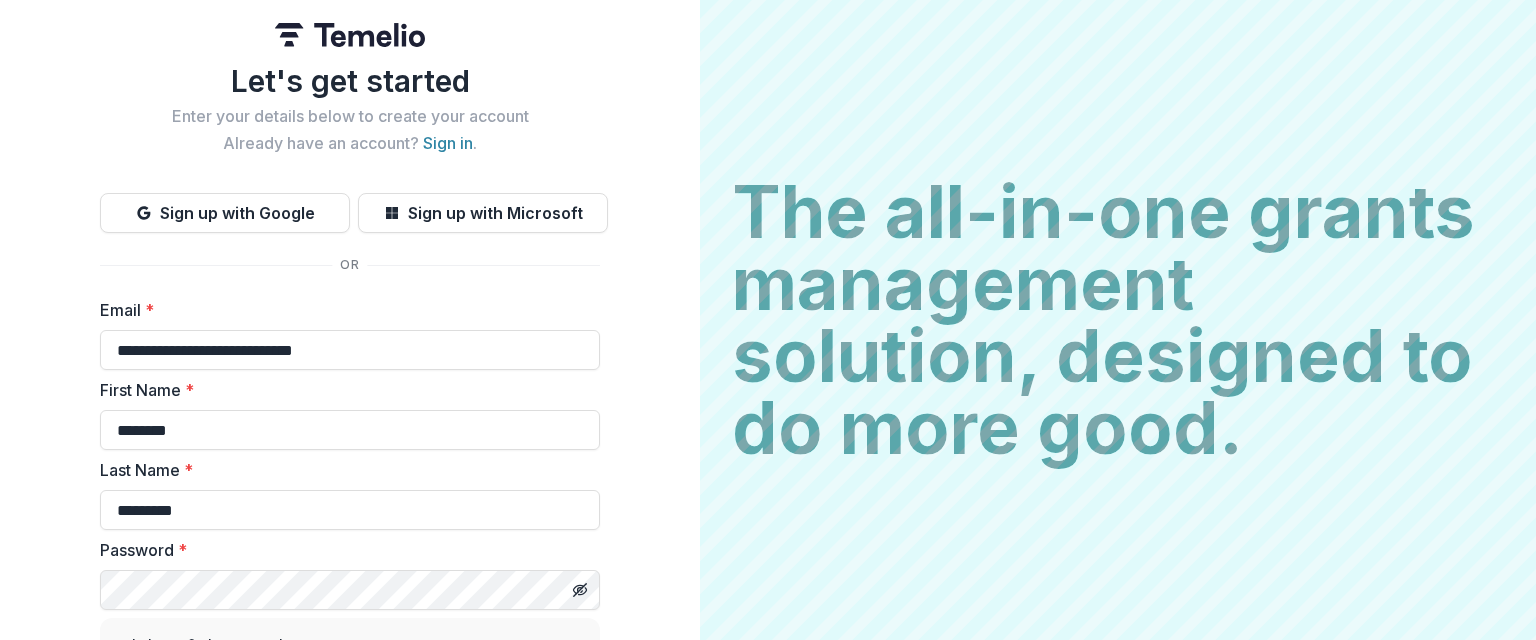 scroll, scrollTop: 0, scrollLeft: 0, axis: both 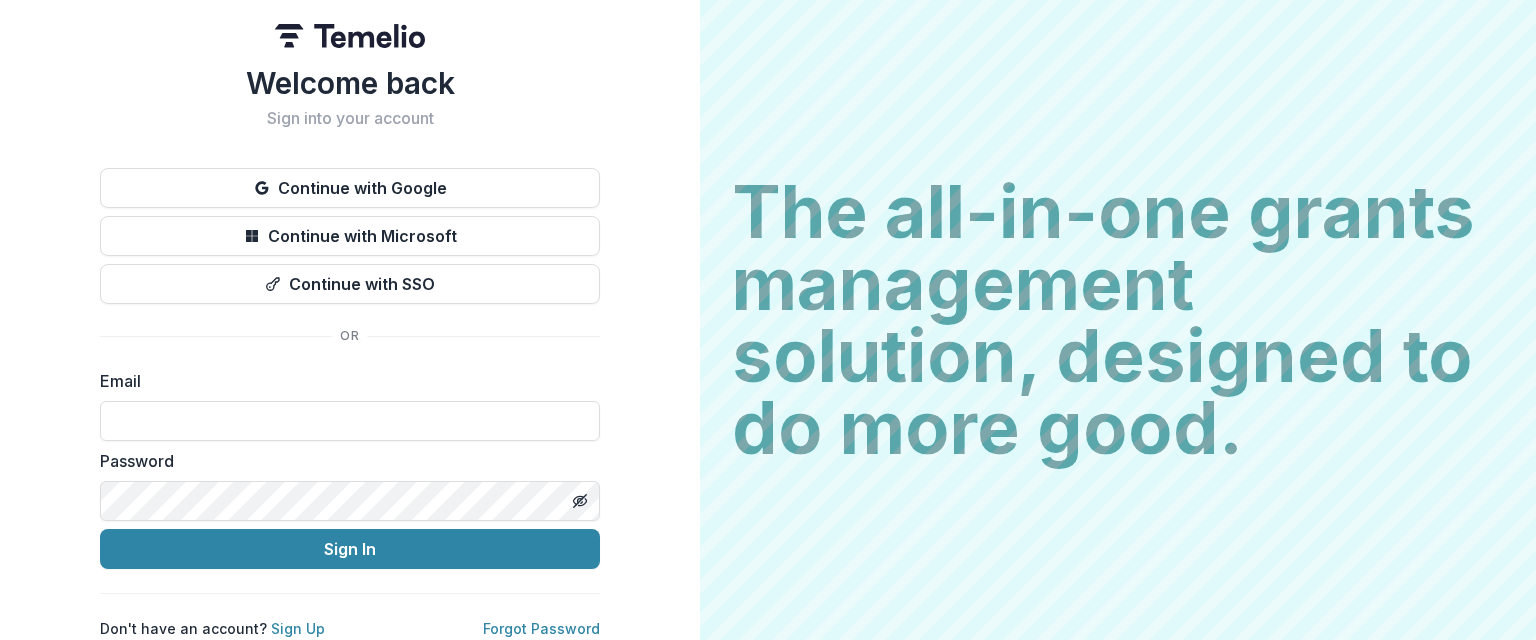 type on "**********" 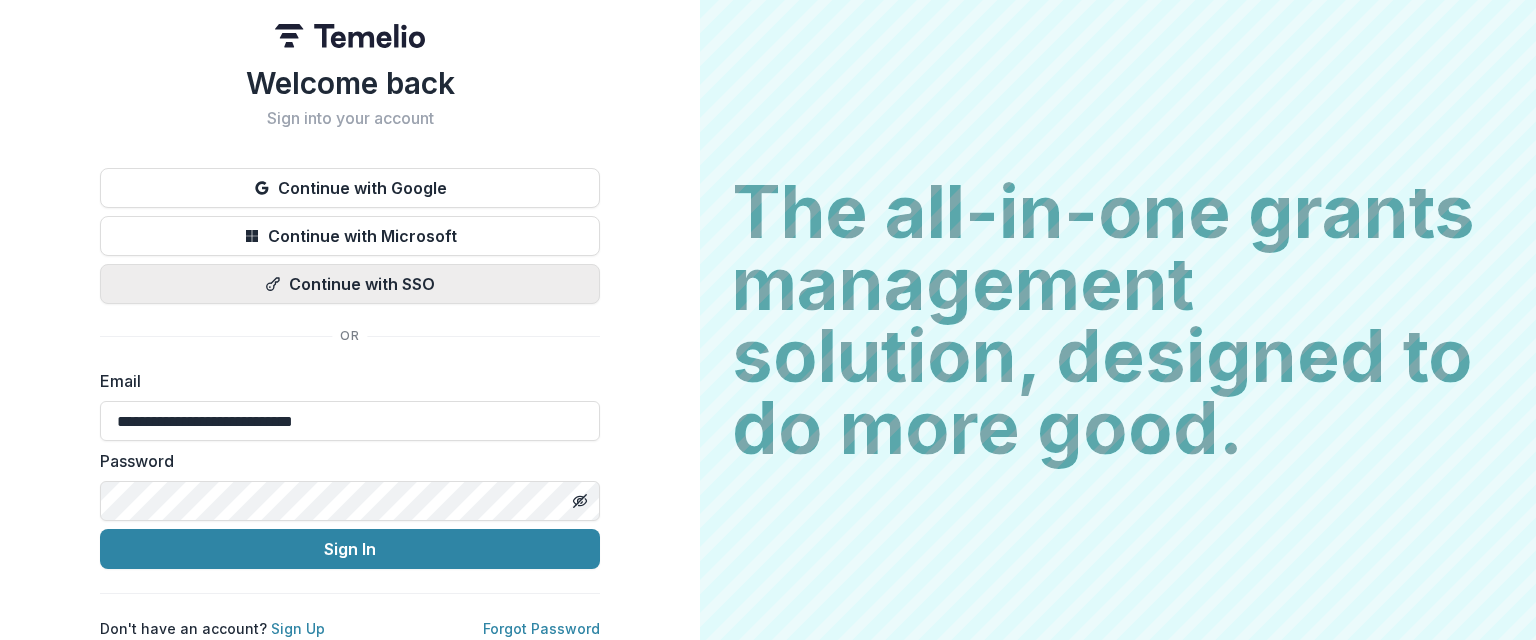 scroll, scrollTop: 14, scrollLeft: 0, axis: vertical 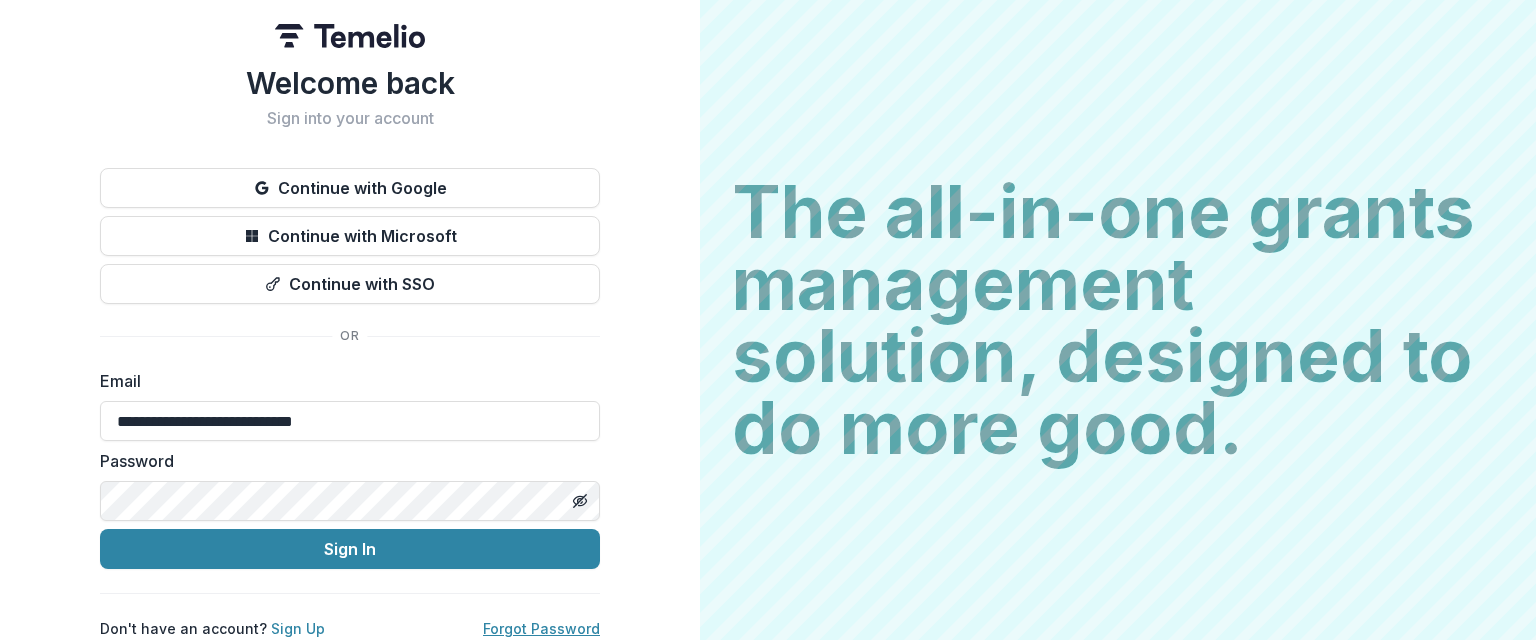 click on "Forgot Password" at bounding box center (541, 628) 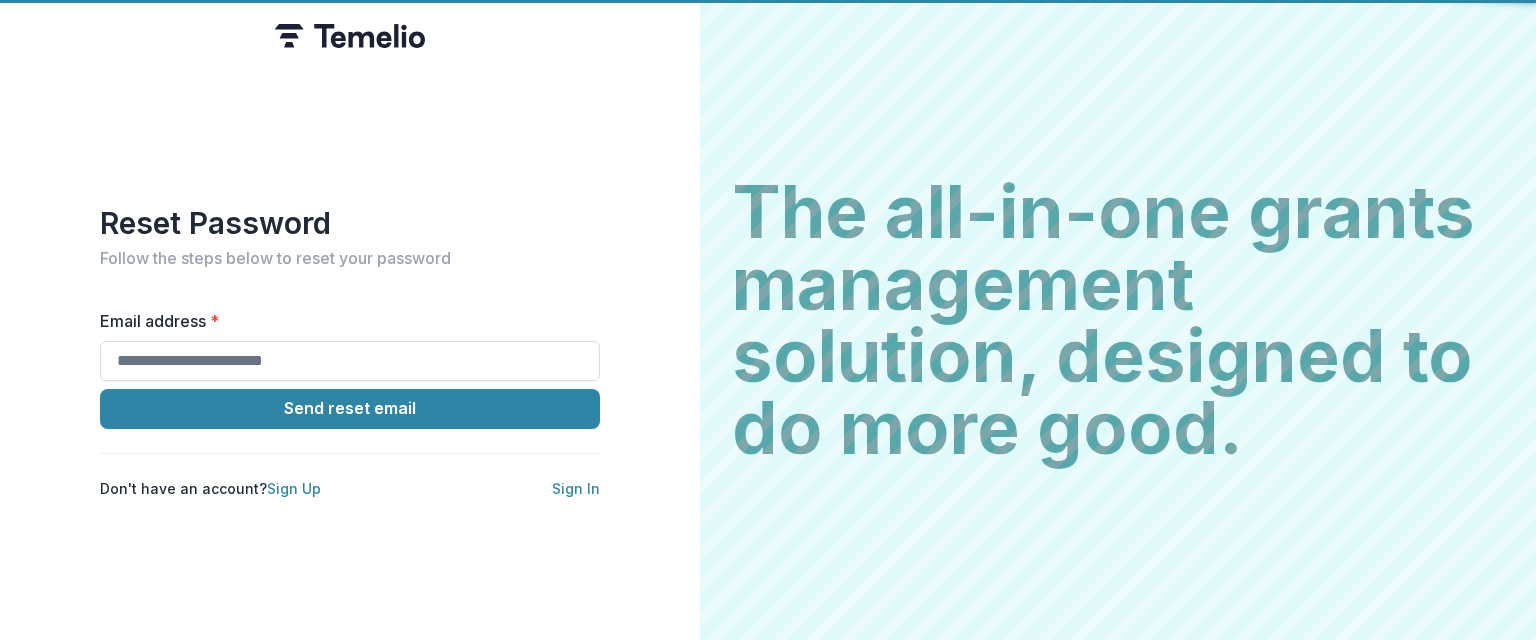 scroll, scrollTop: 0, scrollLeft: 0, axis: both 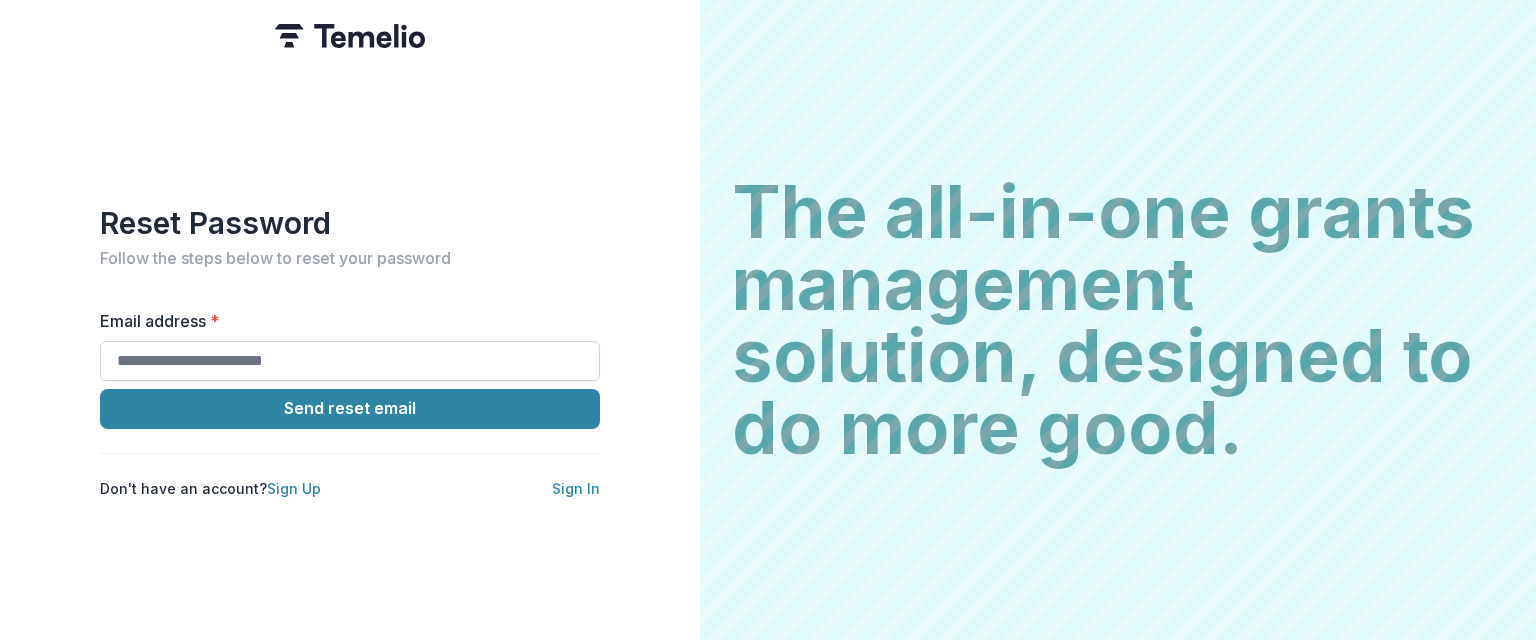 click on "Email address *" at bounding box center [350, 361] 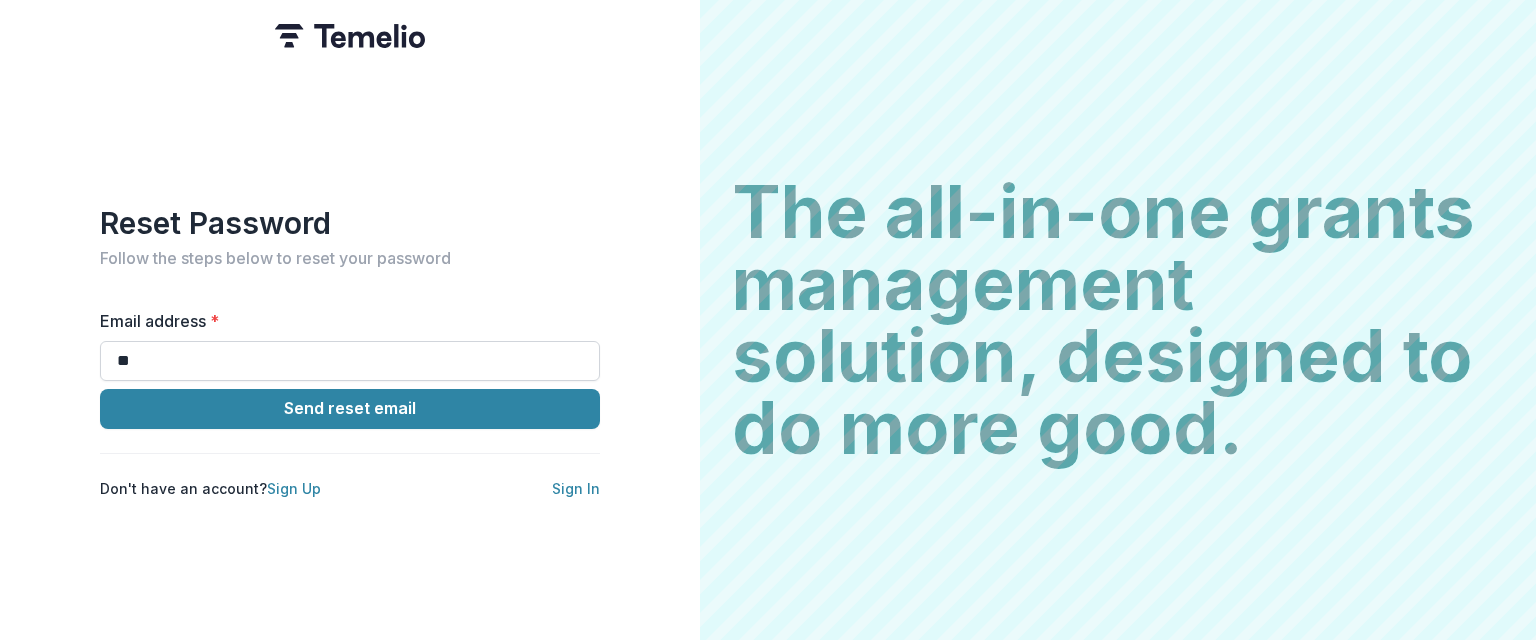 type on "**********" 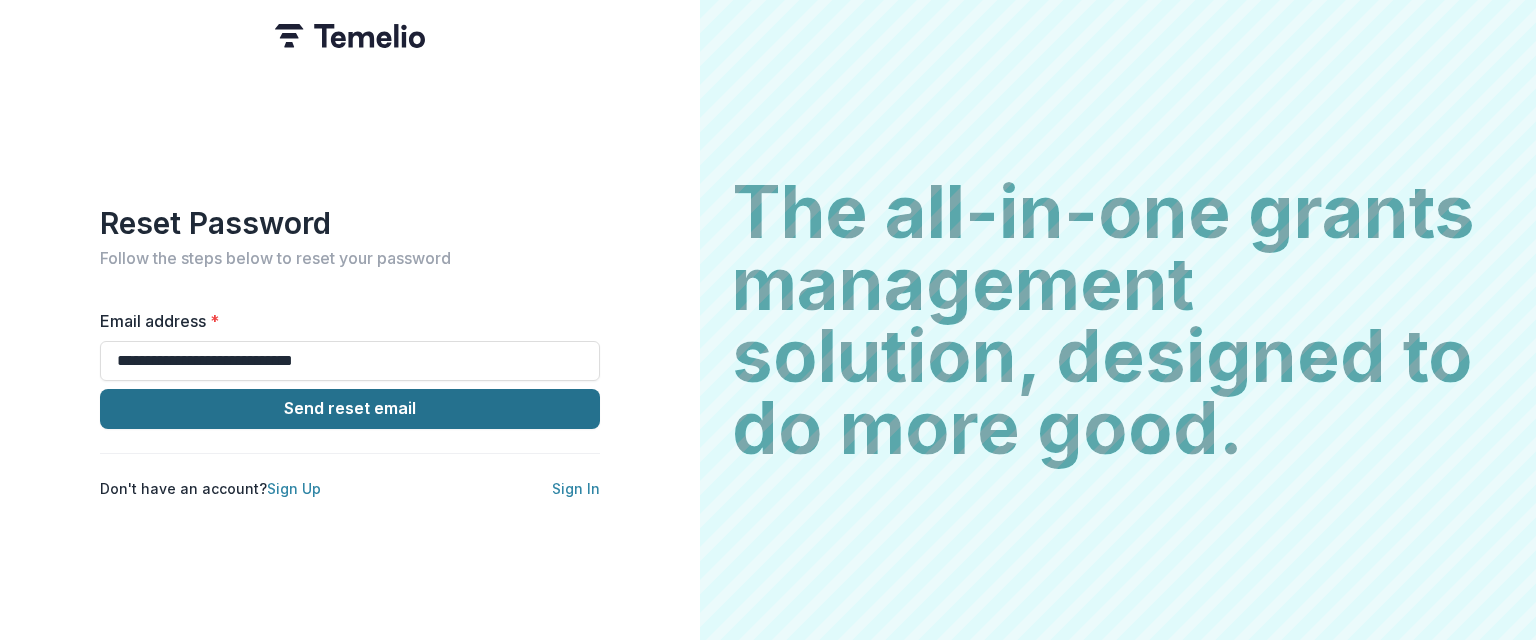 click on "Send reset email" at bounding box center [350, 409] 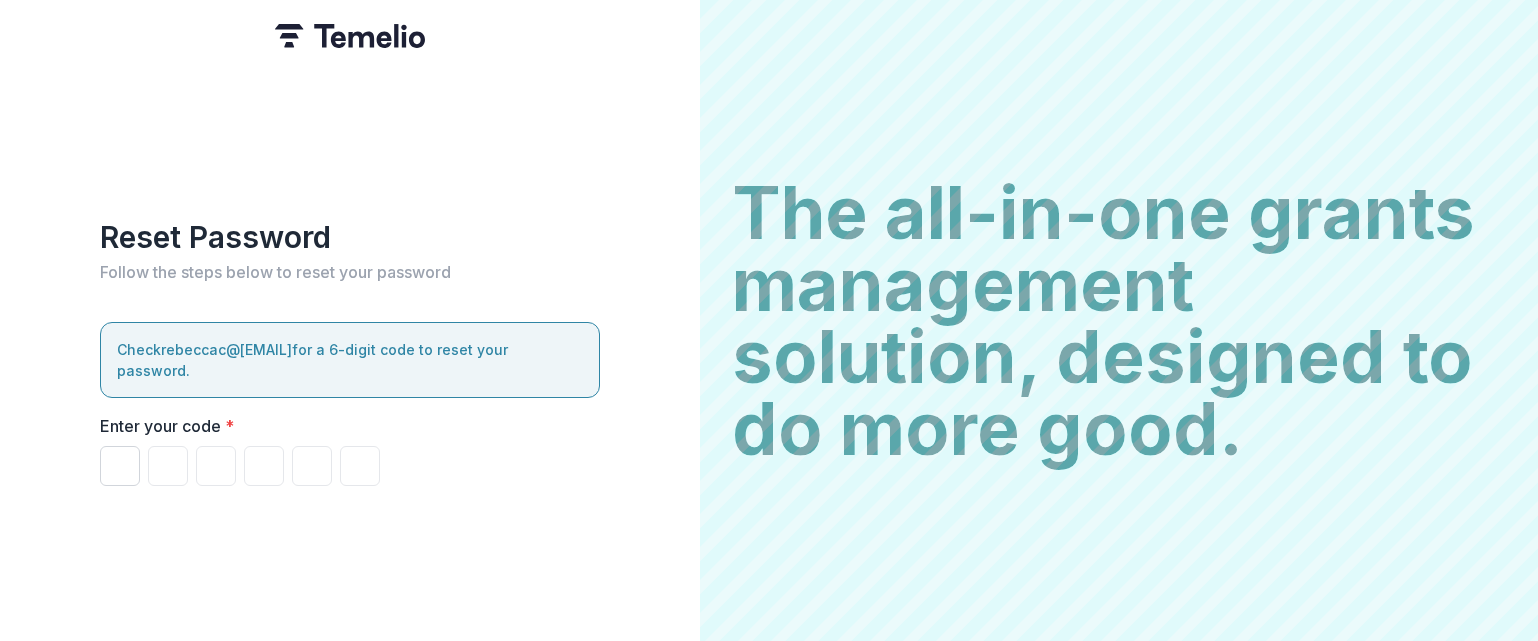 click at bounding box center [120, 466] 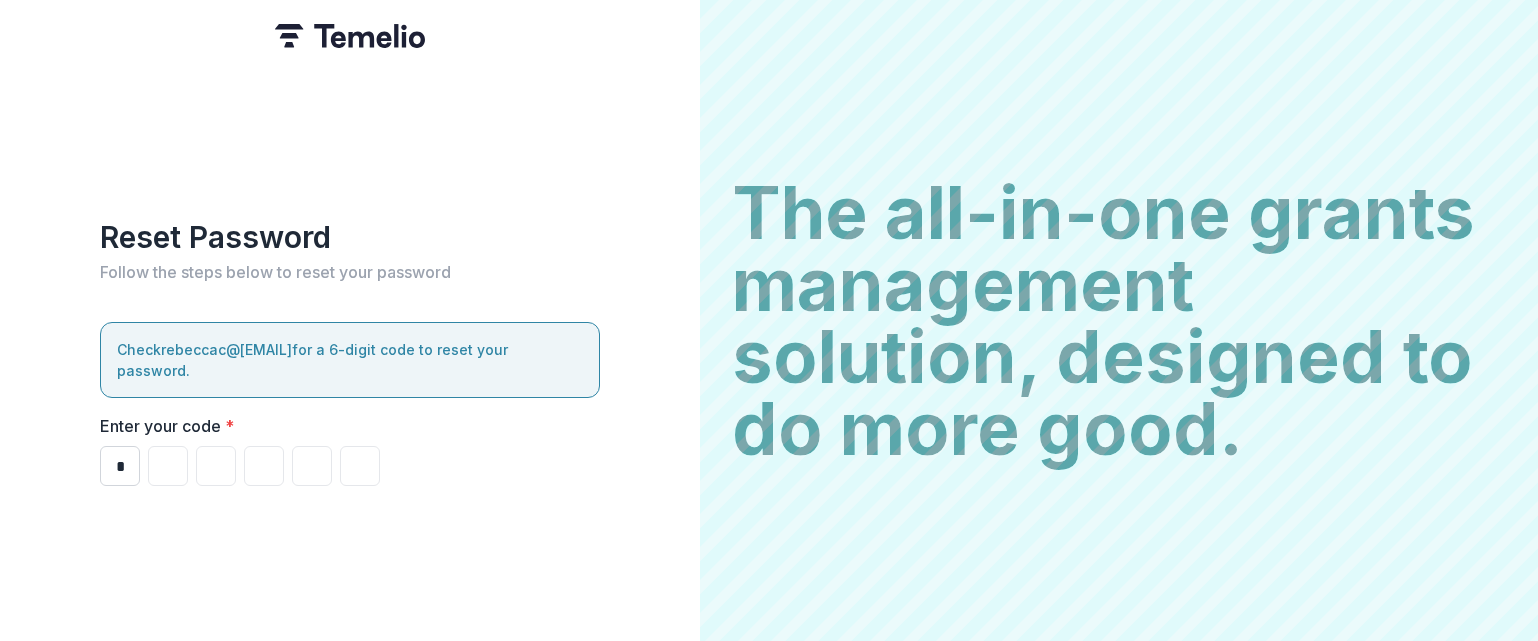 type on "*" 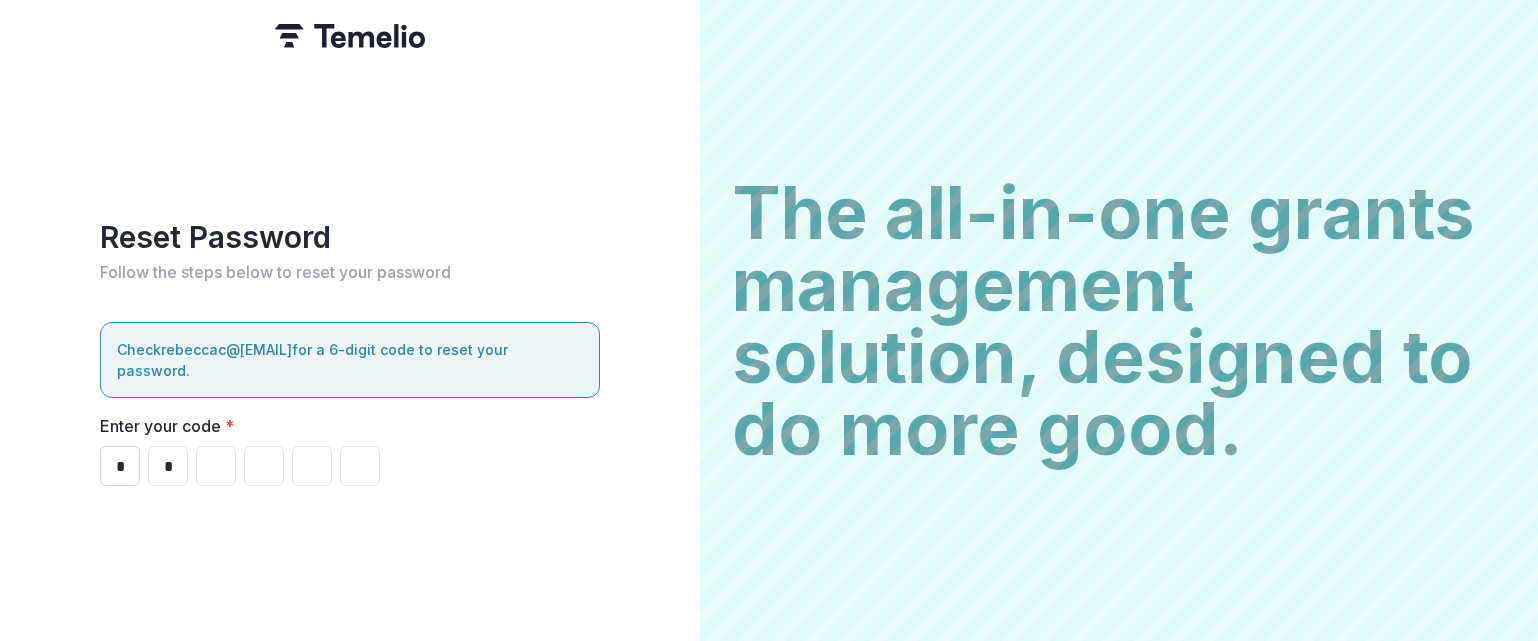 type on "*" 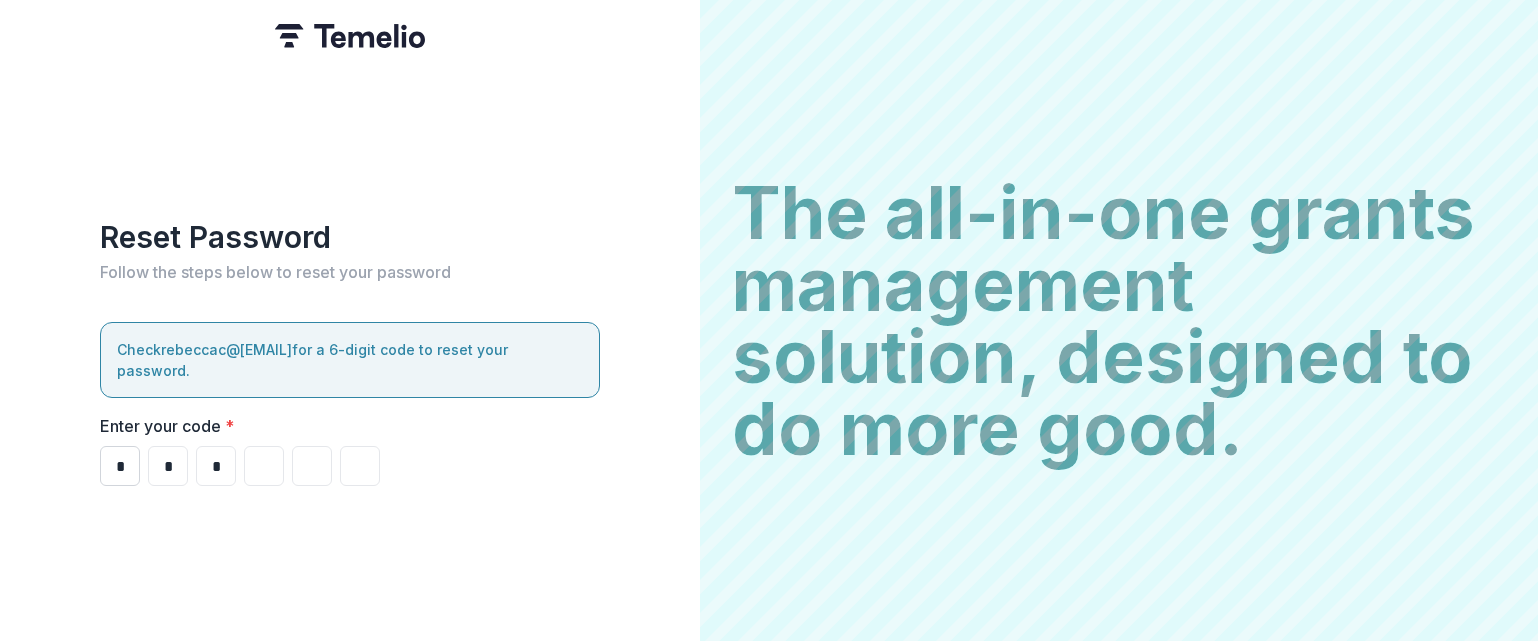 type on "*" 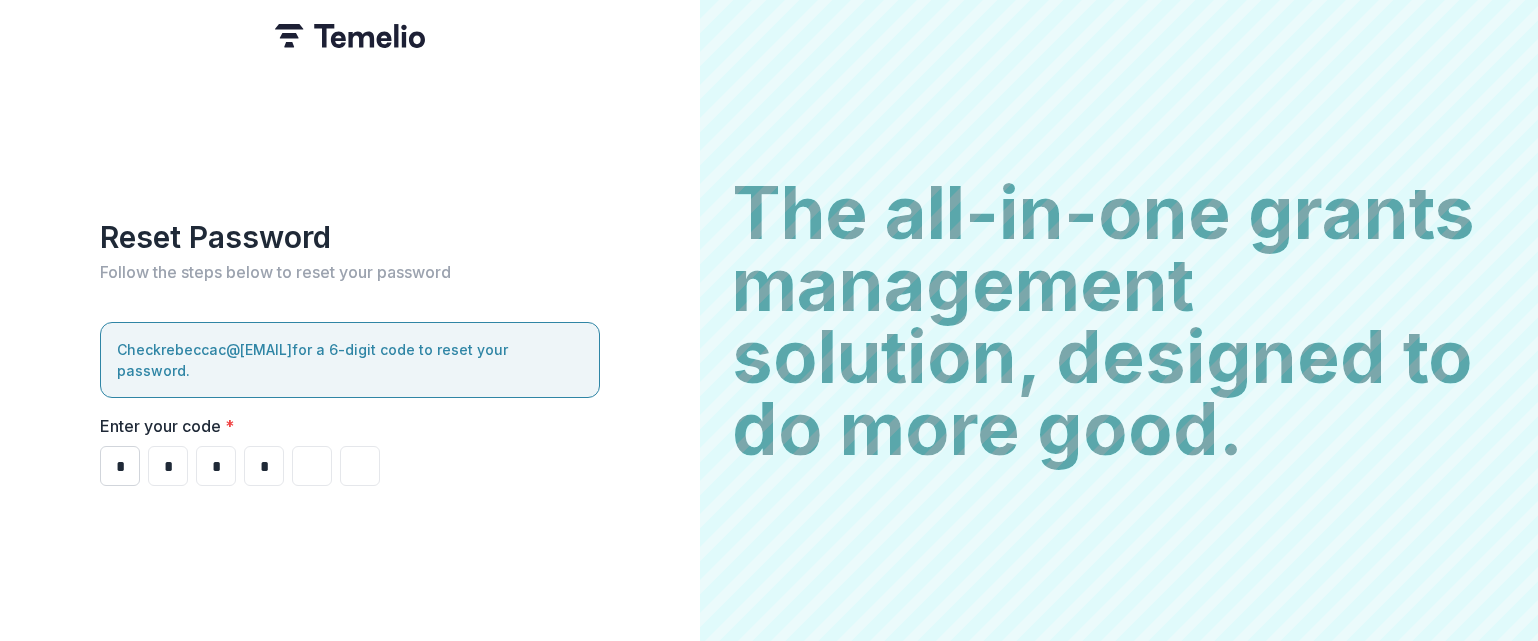 type on "*" 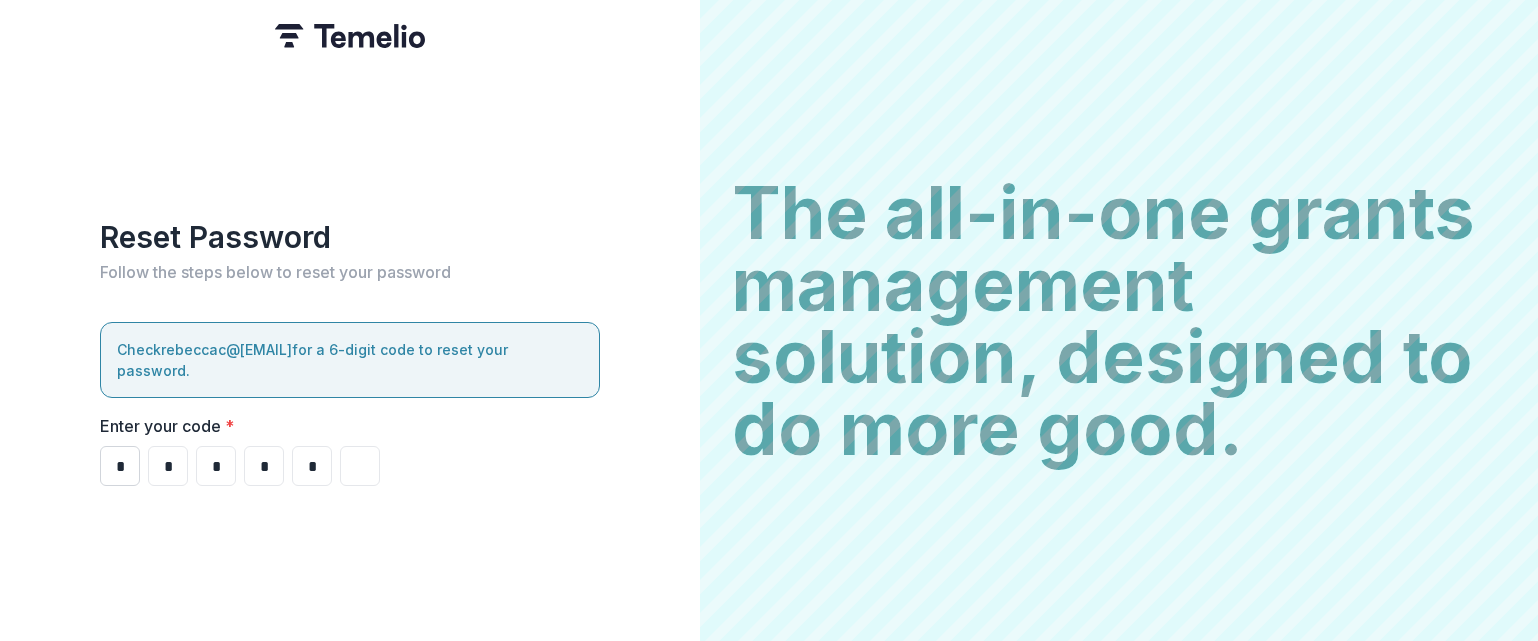 type on "*" 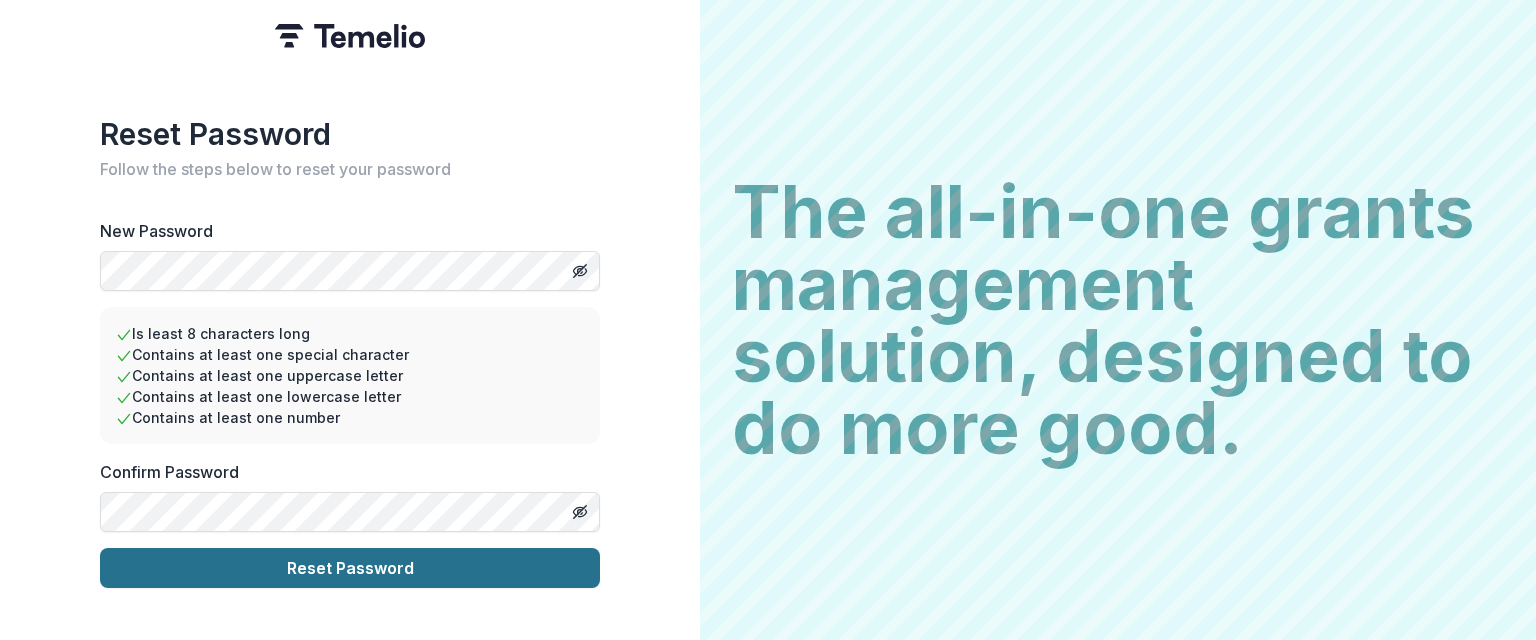 click on "Reset Password" at bounding box center [350, 568] 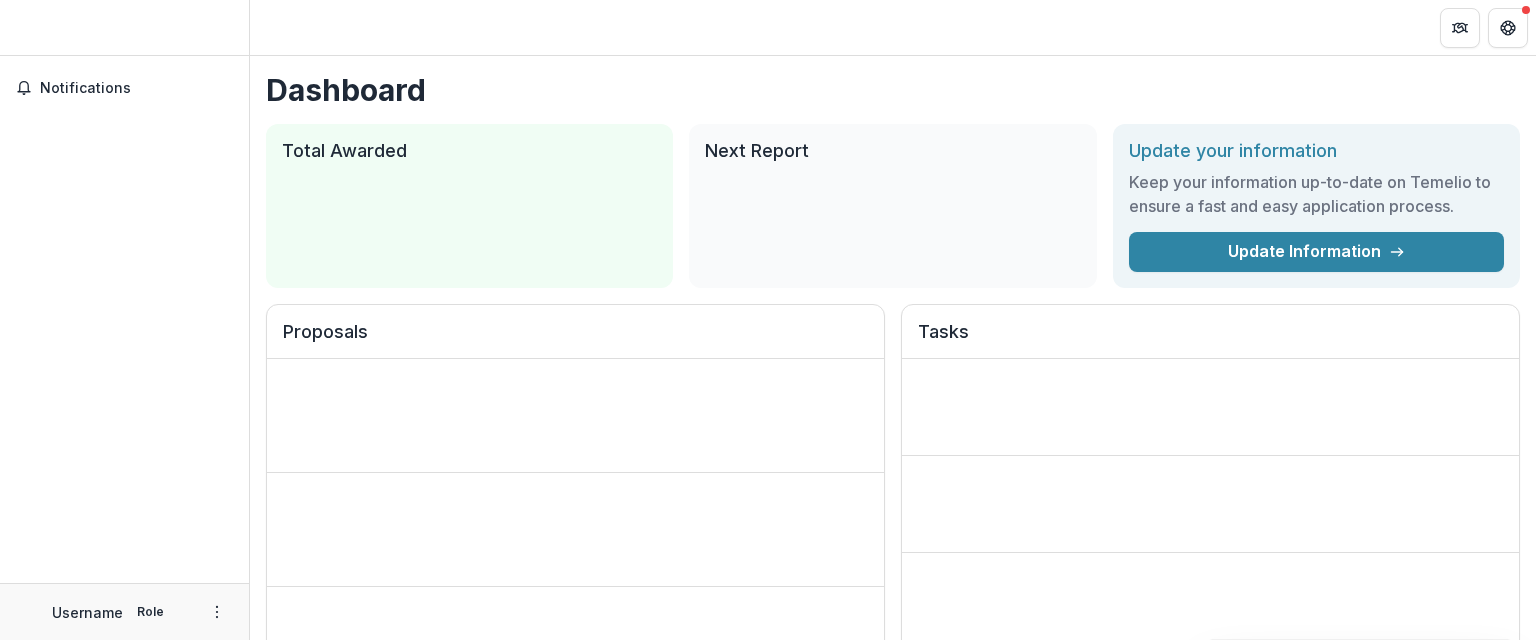 scroll, scrollTop: 0, scrollLeft: 0, axis: both 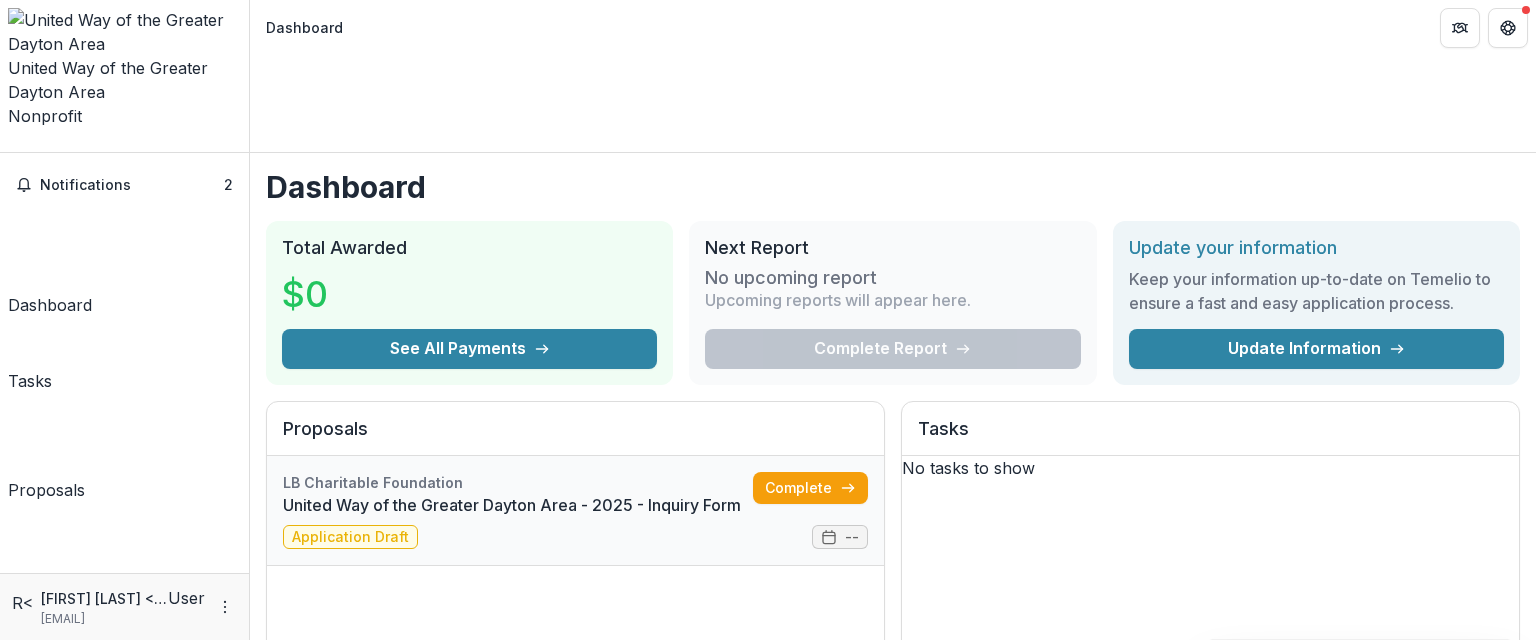 click on "United Way of the Greater Dayton Area - 2025 - Inquiry Form" at bounding box center [518, 505] 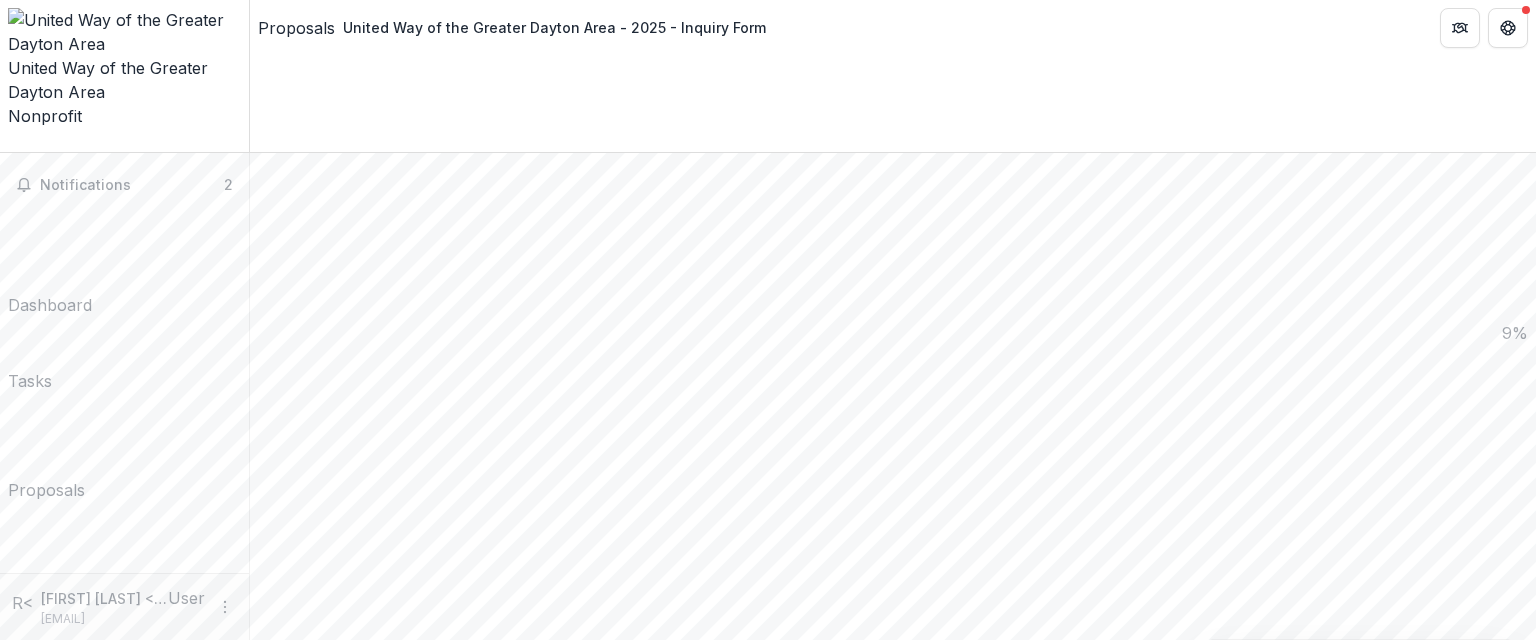 scroll, scrollTop: 2000, scrollLeft: 0, axis: vertical 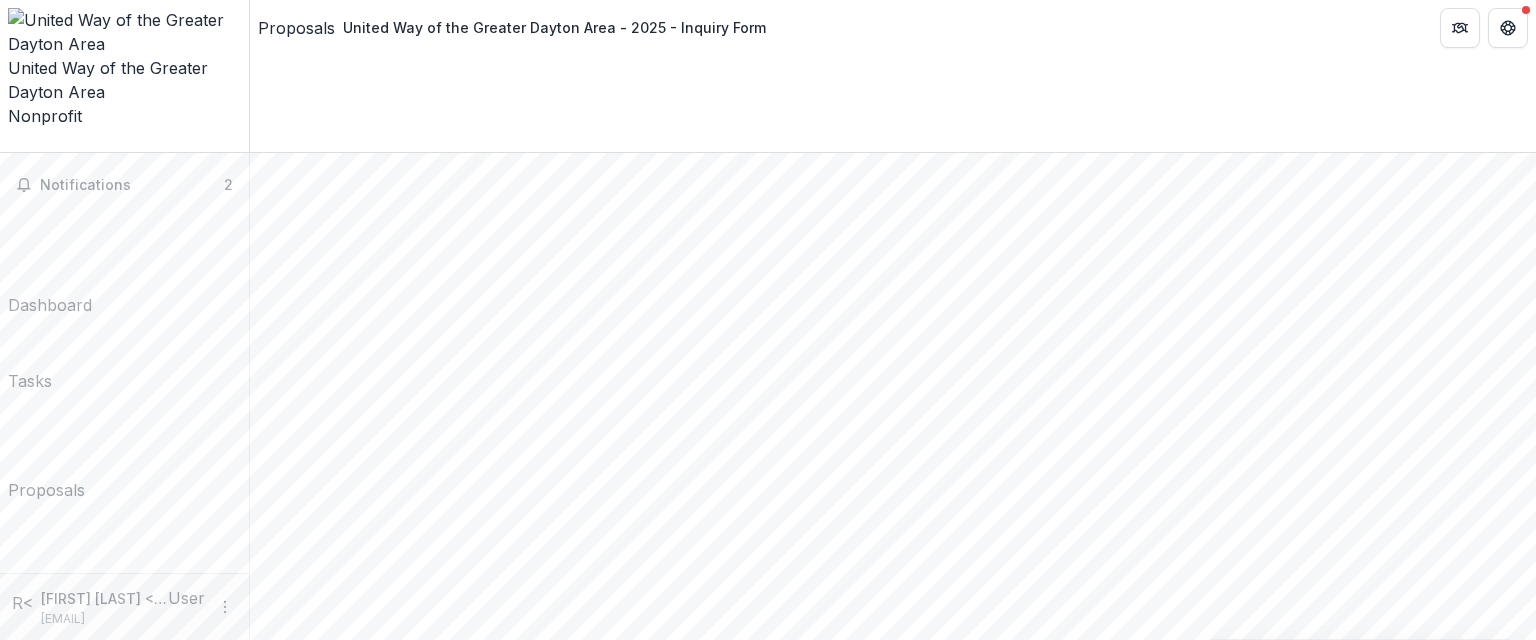 click at bounding box center [893, 4139] 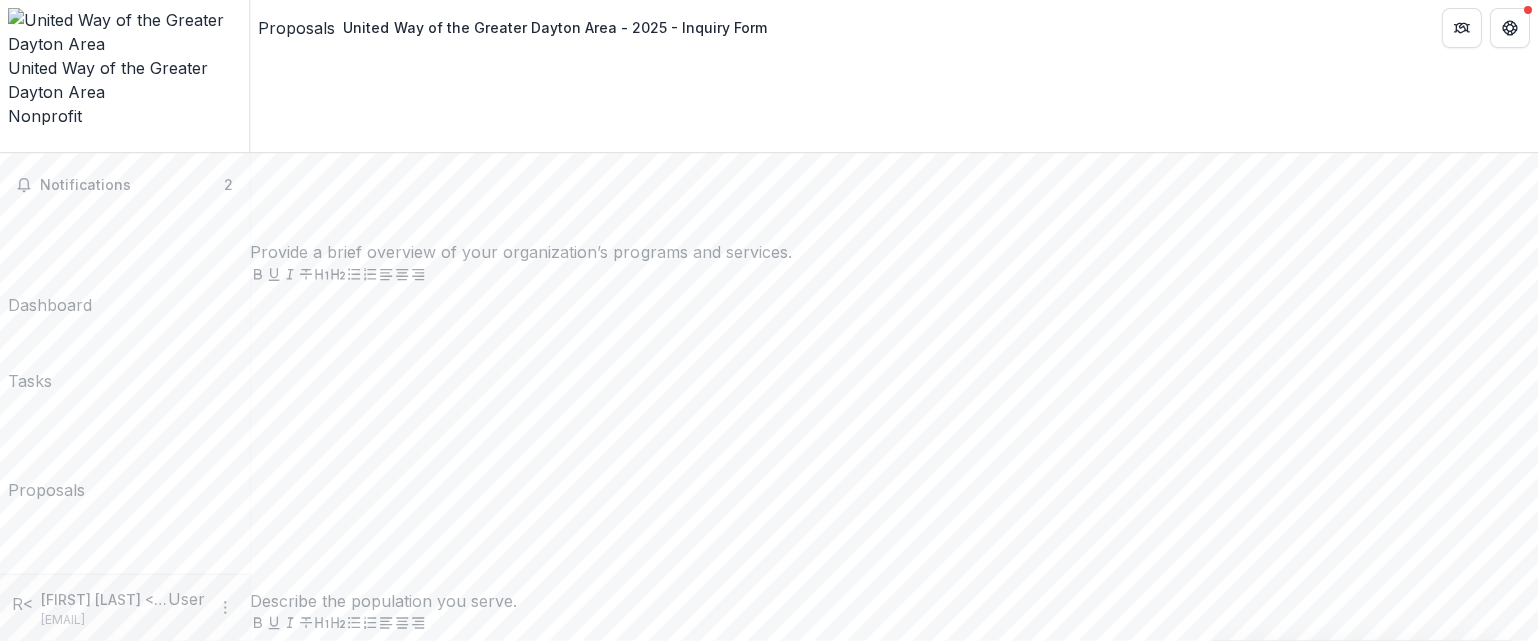 scroll, scrollTop: 4600, scrollLeft: 0, axis: vertical 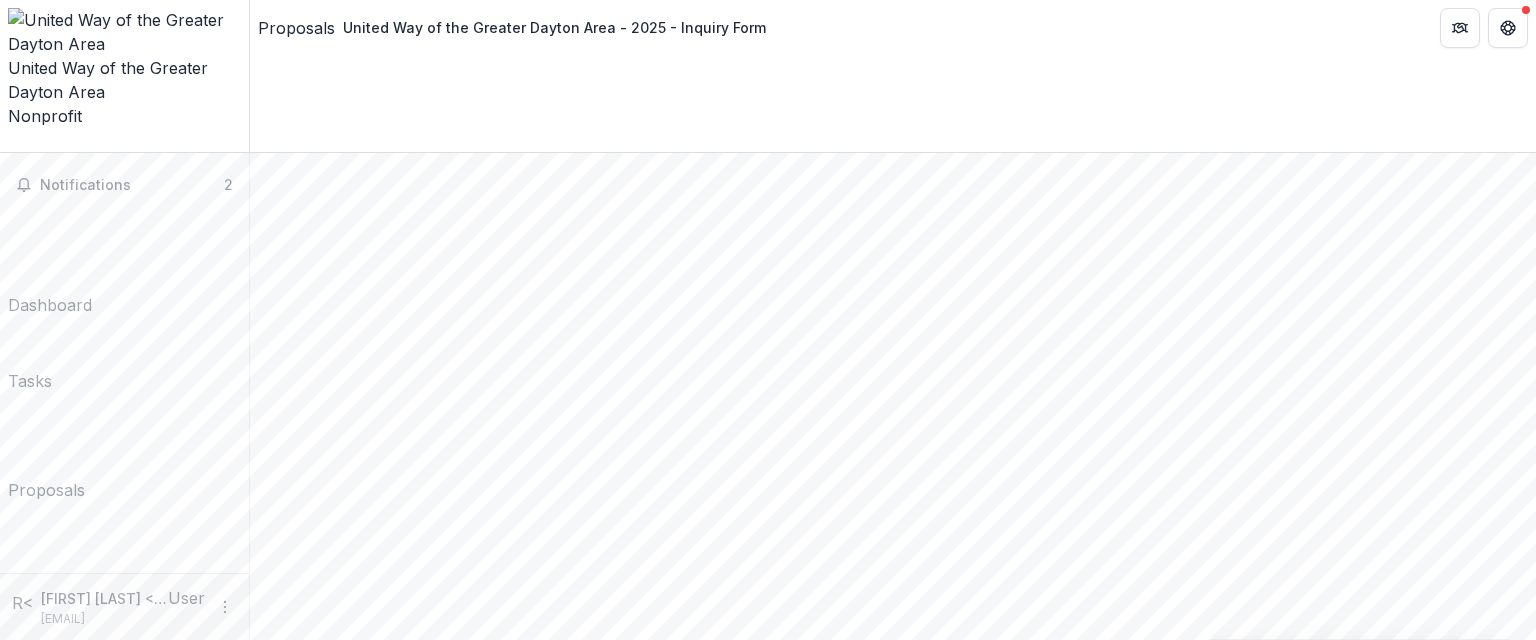 click at bounding box center (893, 4447) 